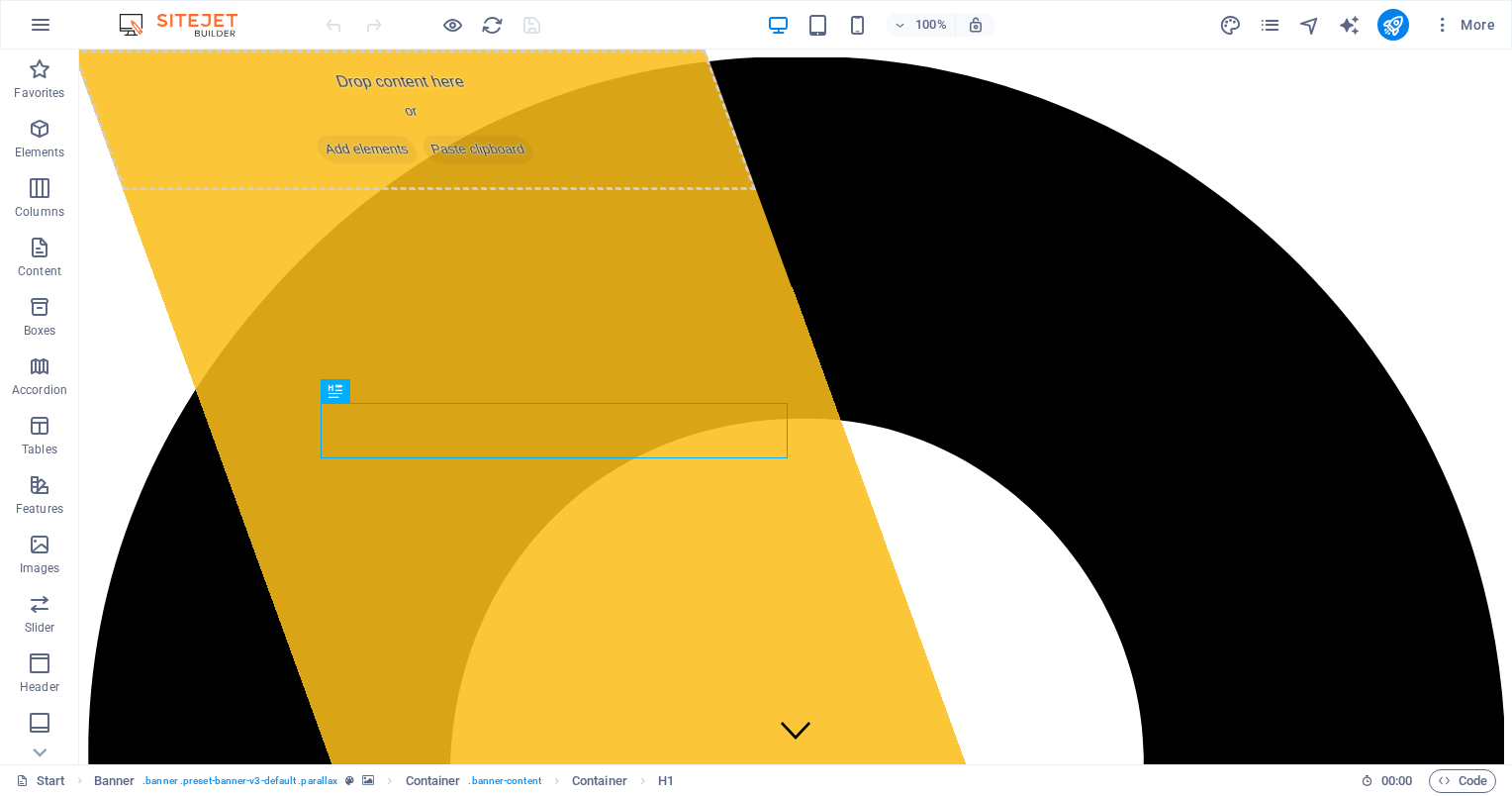scroll, scrollTop: 0, scrollLeft: 0, axis: both 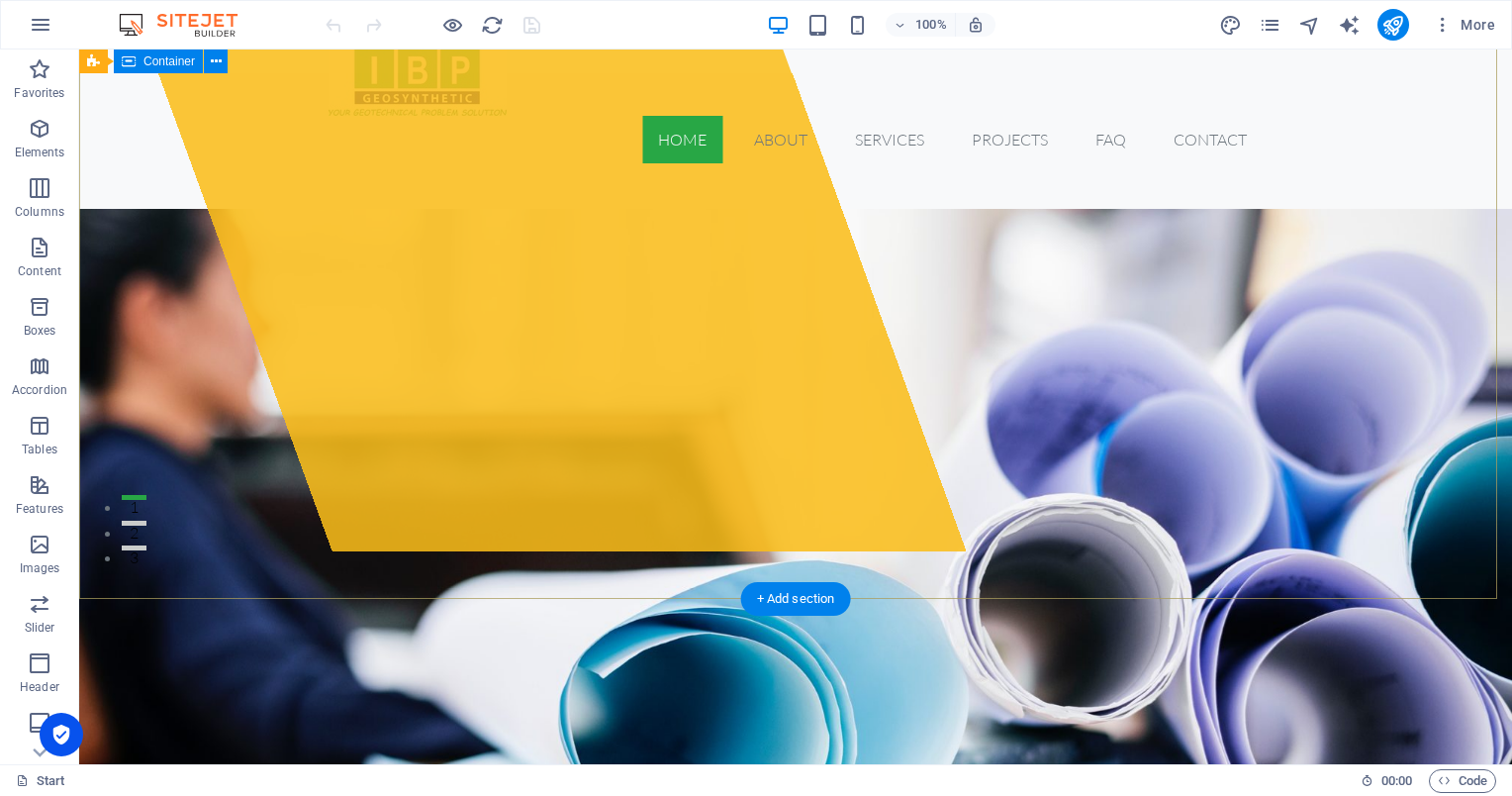 click on "Drop content here or  Add elements  Paste clipboard [DOMAIN_NAME] Lorem ipsum dolor sit amet, consectetur adipisicing elit. Natus, [PERSON_NAME], at, nisi eligendi repellat voluptatem minima officia veritatis quasi animi porro laudantium dicta dolor voluptate non maiores ipsum reprehenderit odio fugiat reicid. Learn more View Services" at bounding box center [796, 1024] 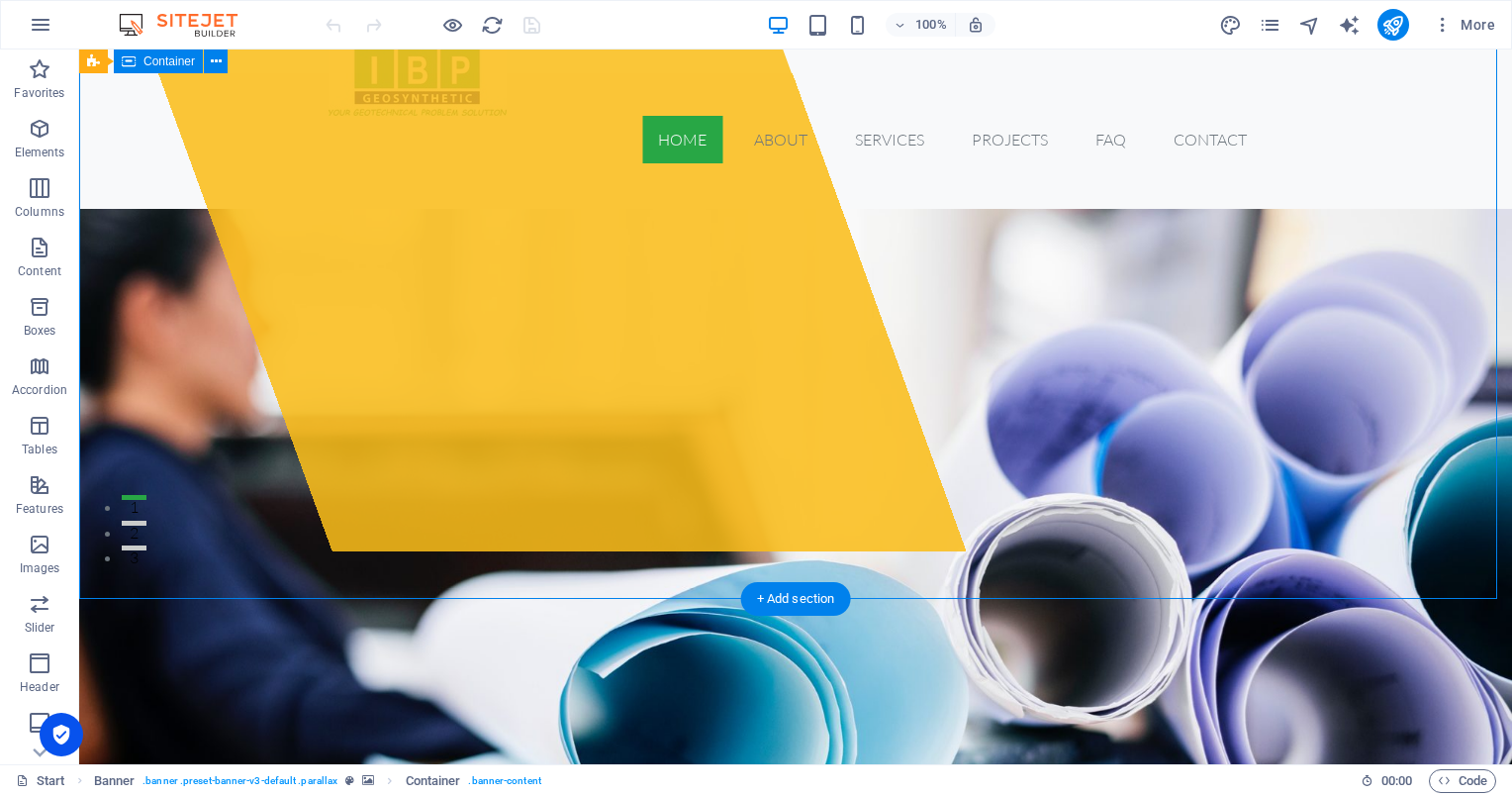 click on "Drop content here or  Add elements  Paste clipboard [DOMAIN_NAME] Lorem ipsum dolor sit amet, consectetur adipisicing elit. Natus, [PERSON_NAME], at, nisi eligendi repellat voluptatem minima officia veritatis quasi animi porro laudantium dicta dolor voluptate non maiores ipsum reprehenderit odio fugiat reicid. Learn more View Services" at bounding box center (796, 1024) 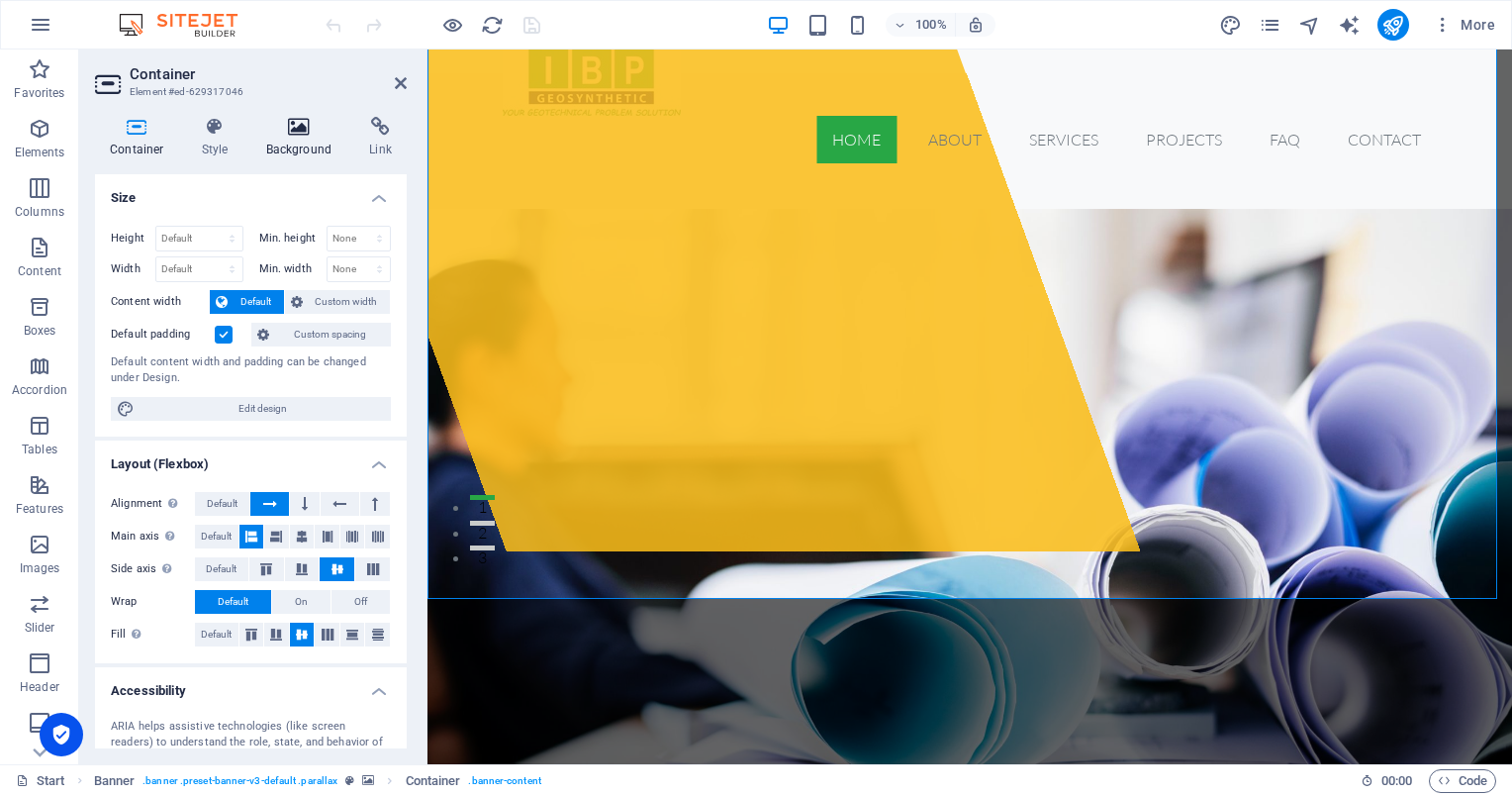 click at bounding box center (299, 127) 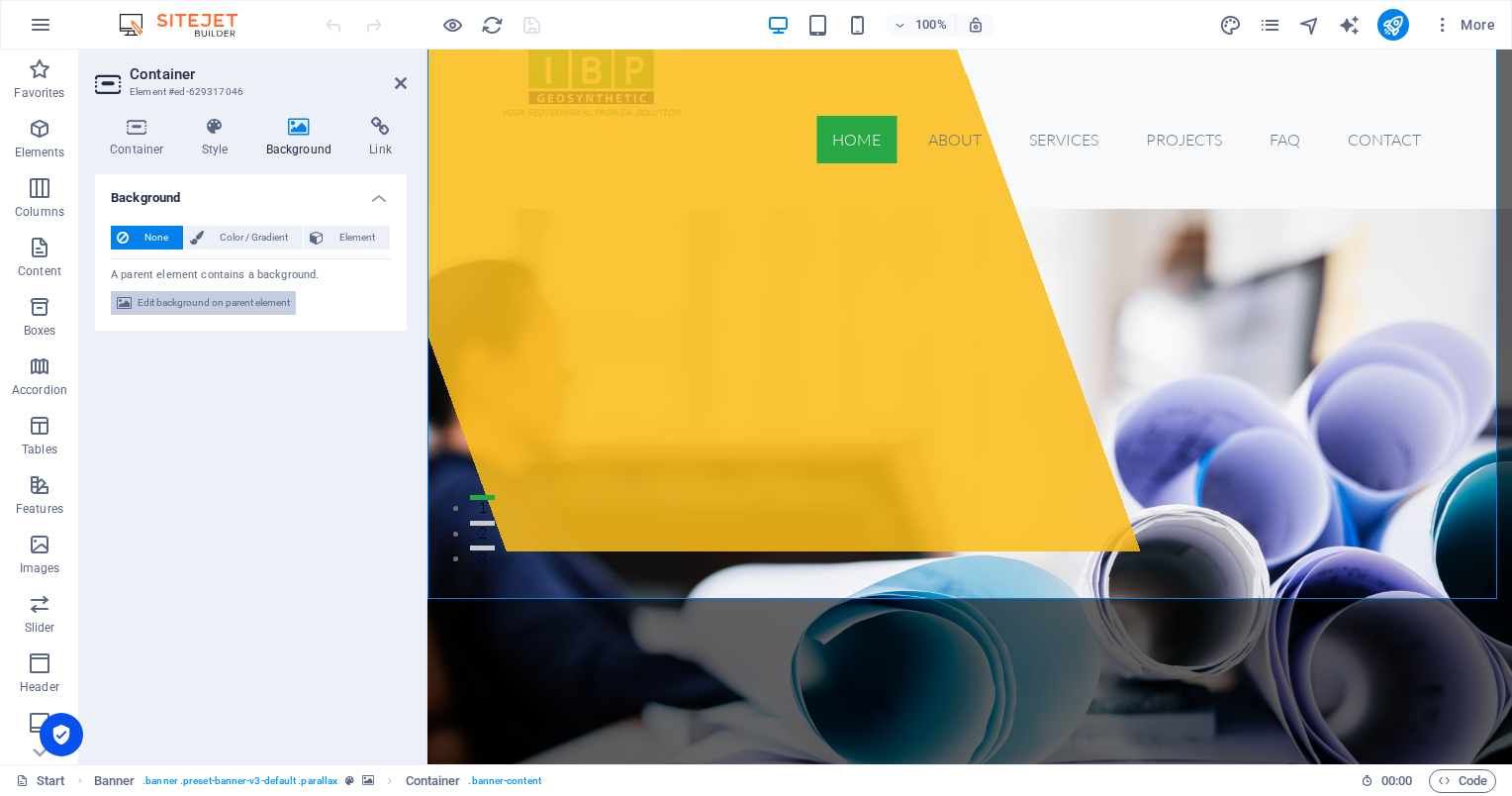 click on "Edit background on parent element" at bounding box center (214, 303) 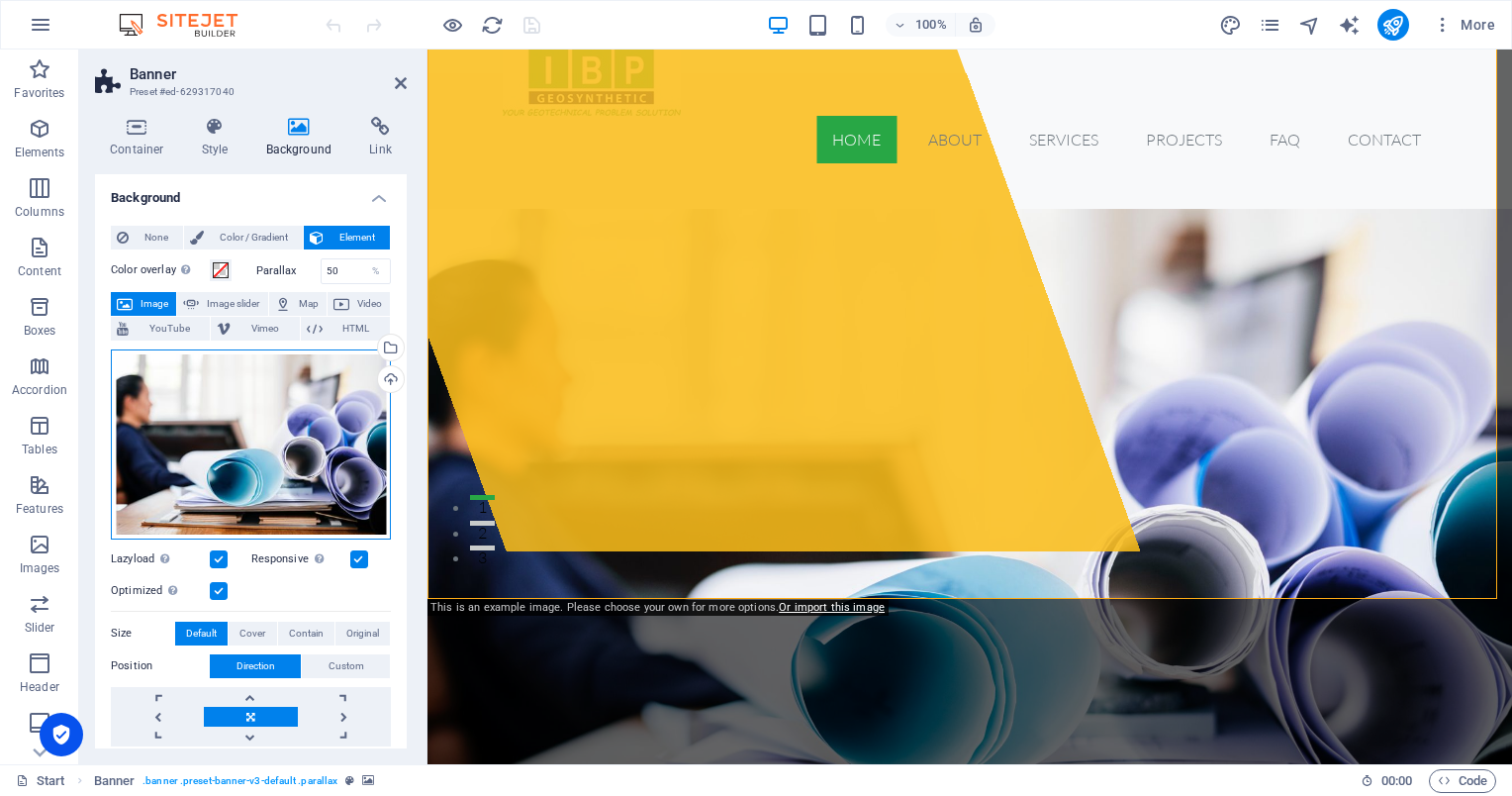 click on "Drag files here, click to choose files or select files from Files or our free stock photos & videos" at bounding box center [250, 445] 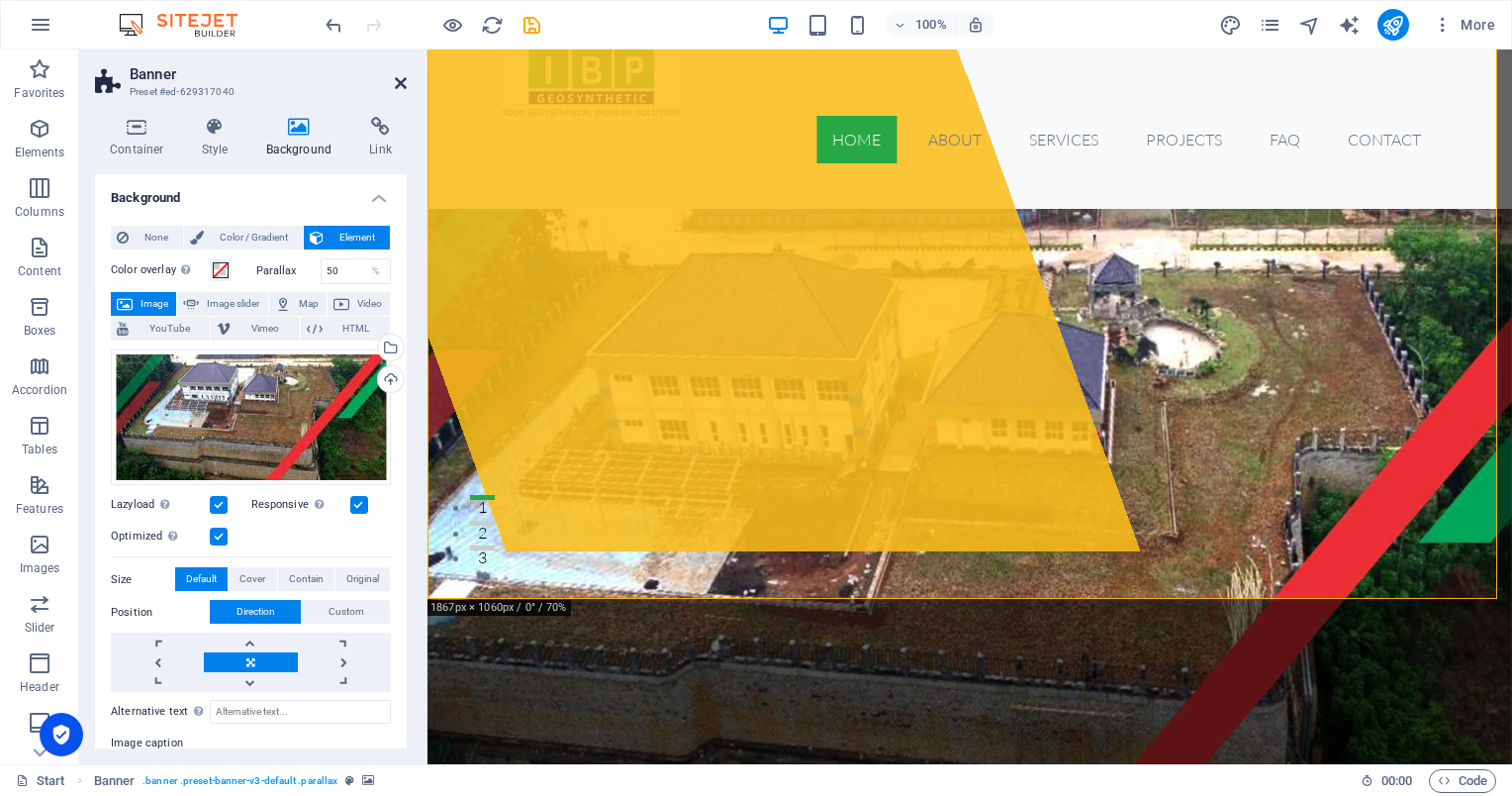 click at bounding box center (401, 83) 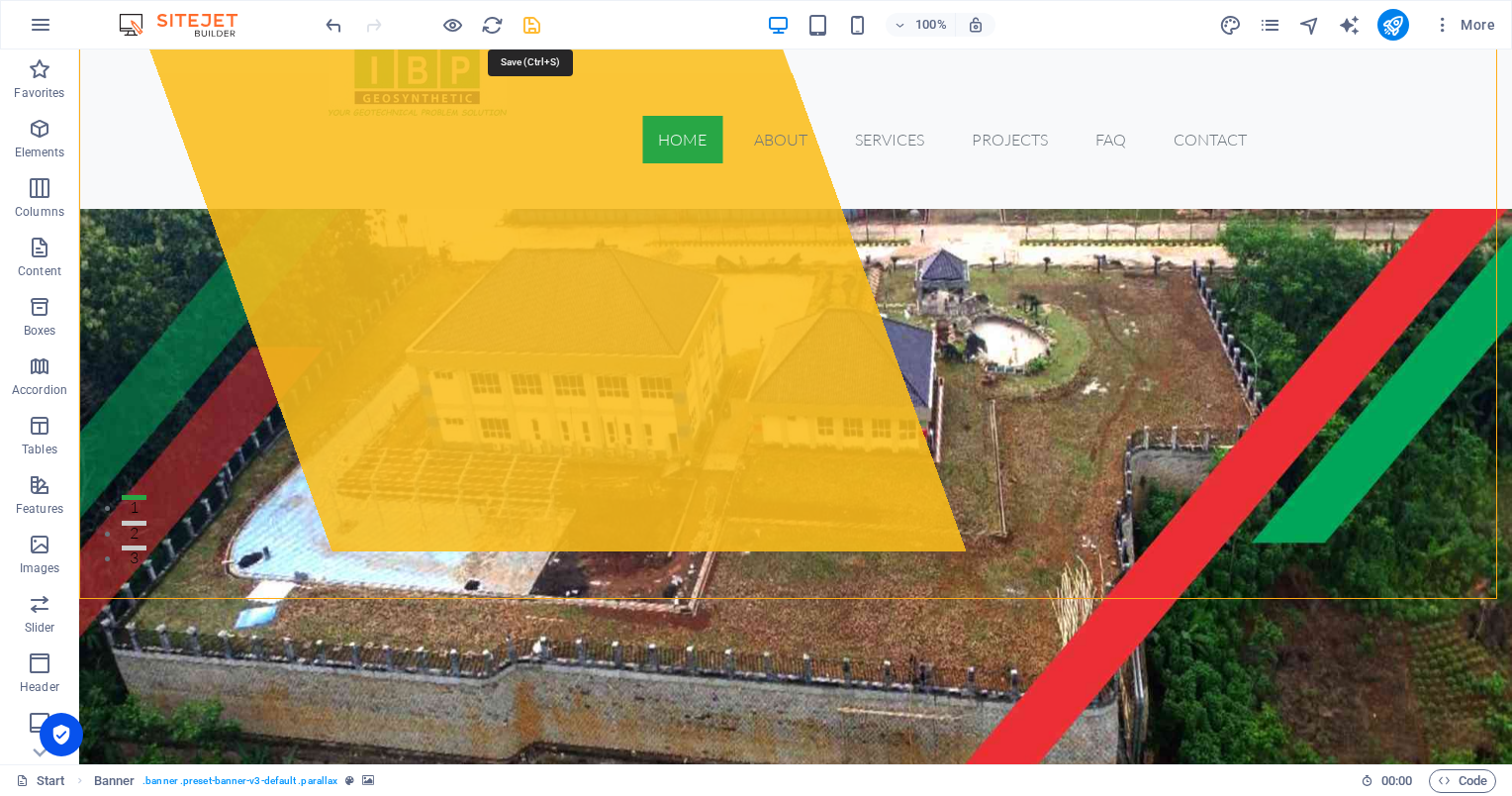 click at bounding box center [531, 25] 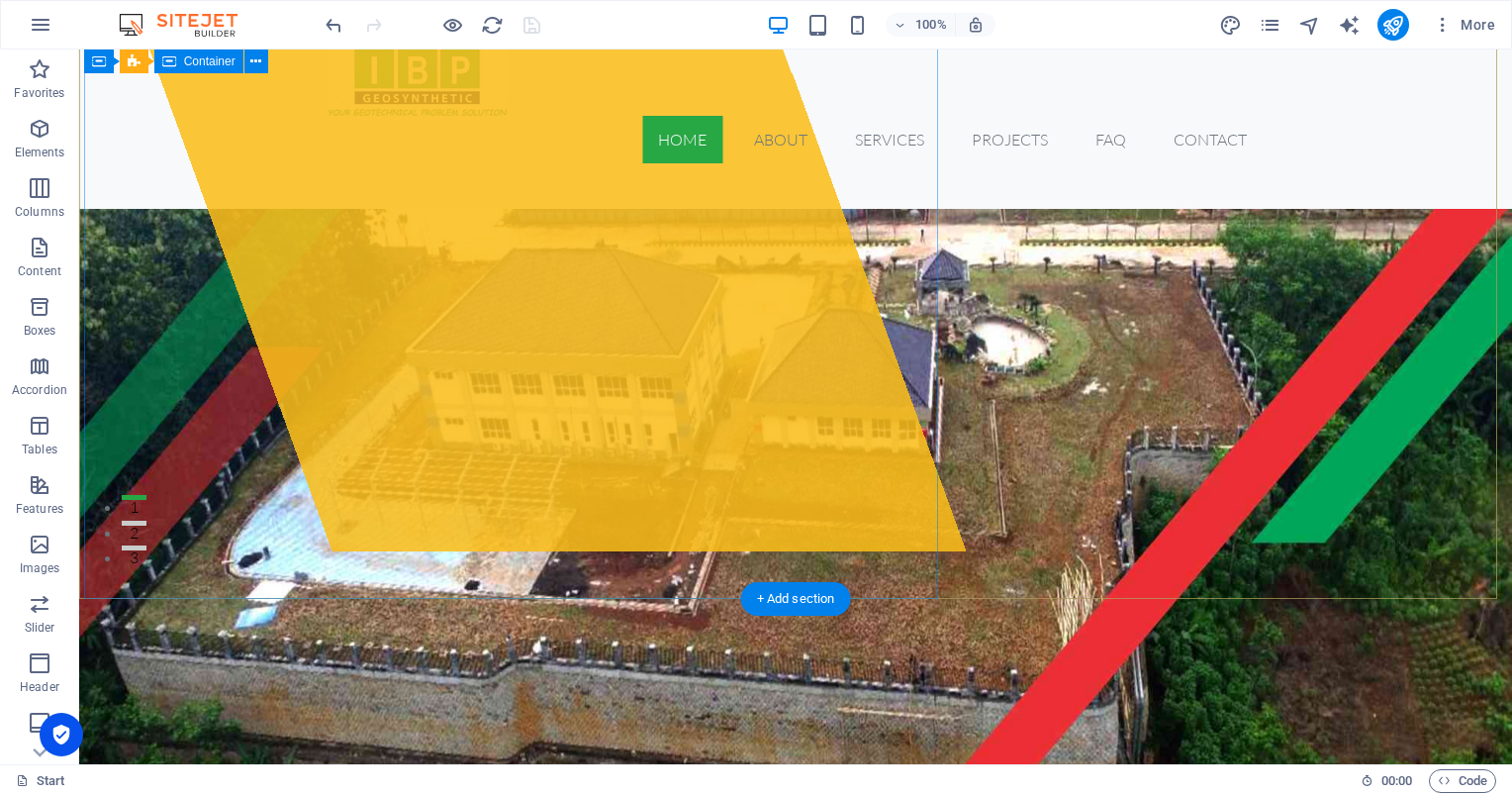 click on "Drop content here or  Add elements  Paste clipboard" at bounding box center [519, 193] 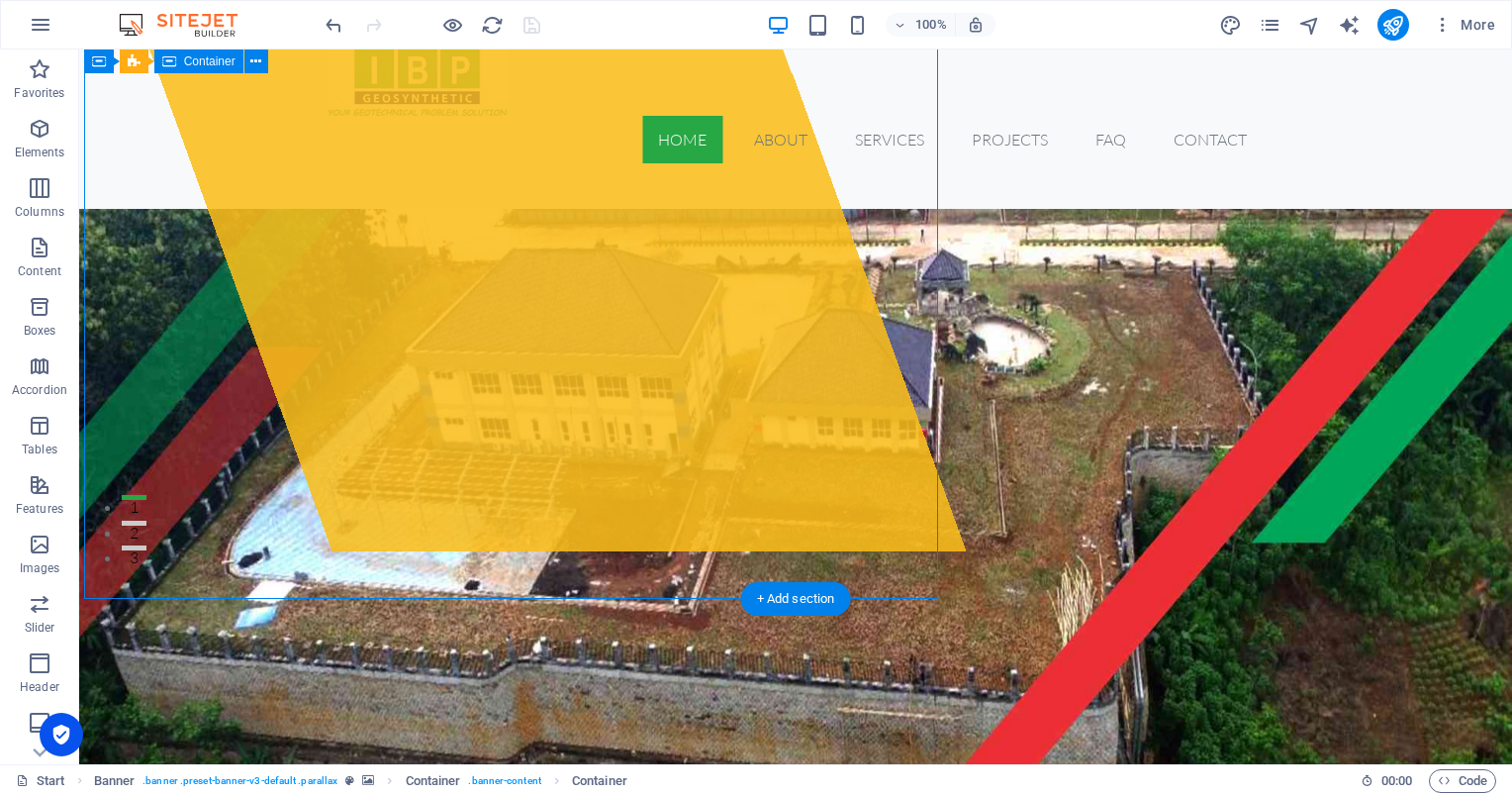 click on "Drop content here or  Add elements  Paste clipboard" at bounding box center [519, 193] 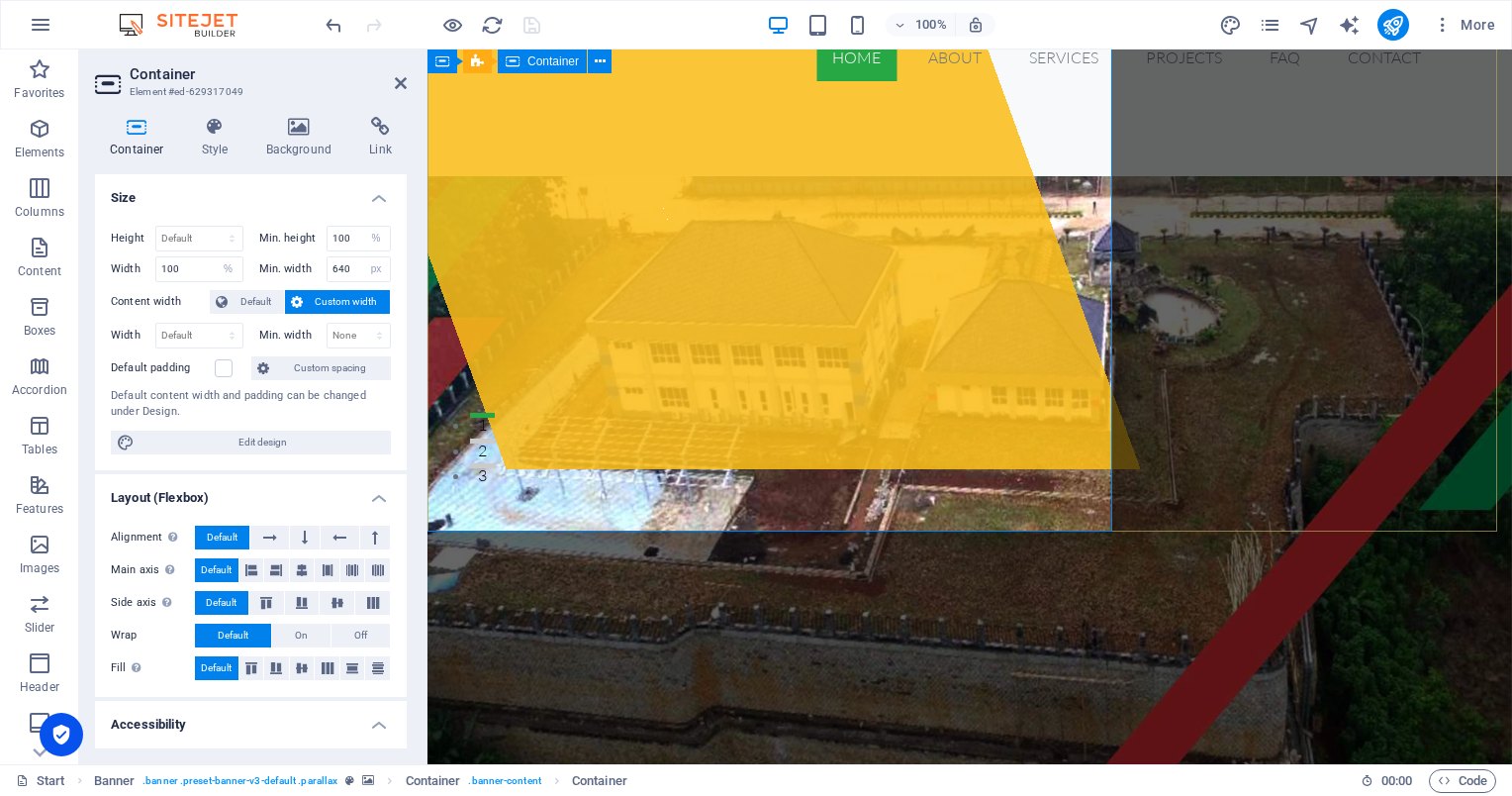 scroll, scrollTop: 313, scrollLeft: 0, axis: vertical 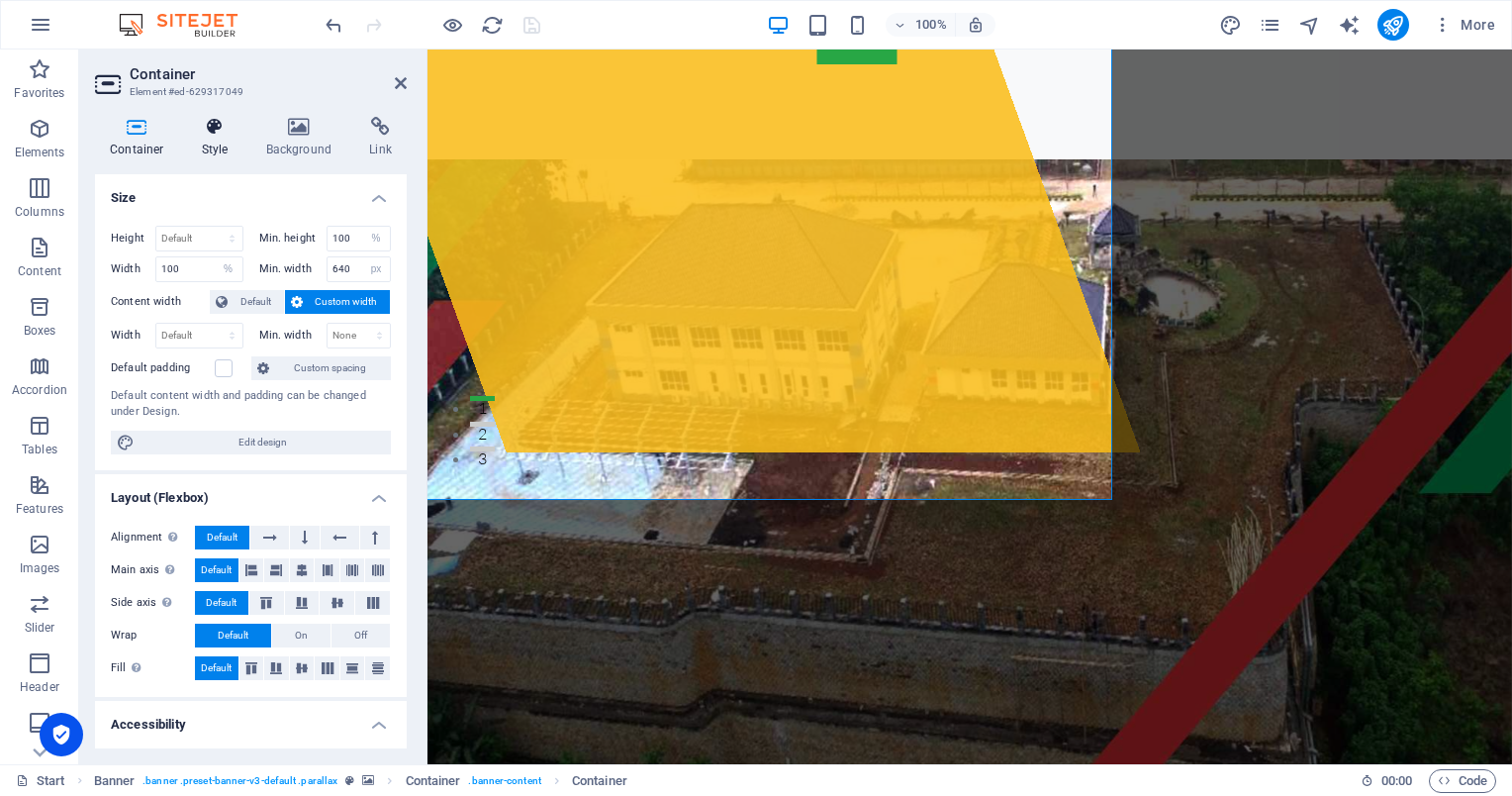 click at bounding box center [215, 127] 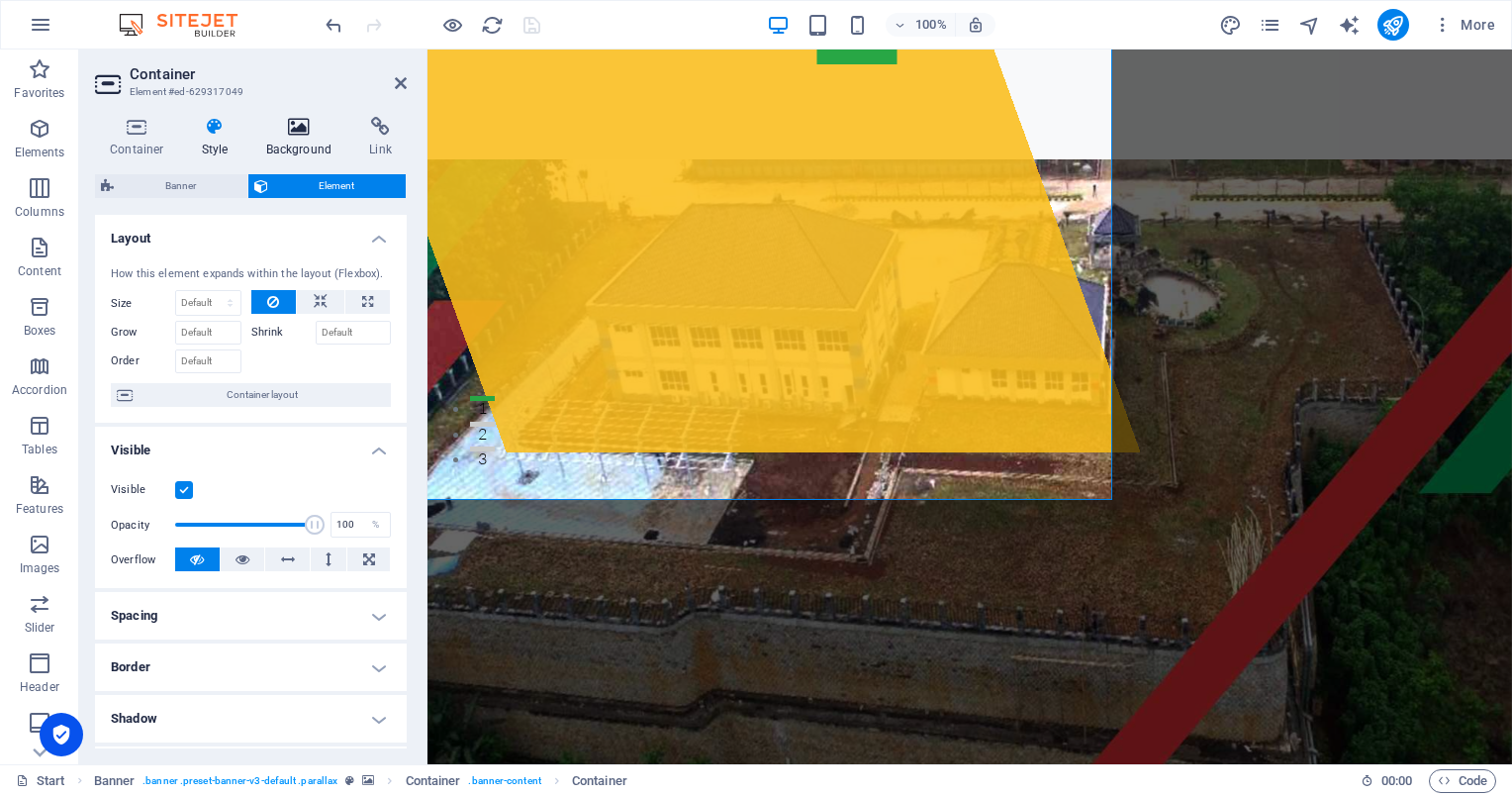 click on "Background" at bounding box center (303, 138) 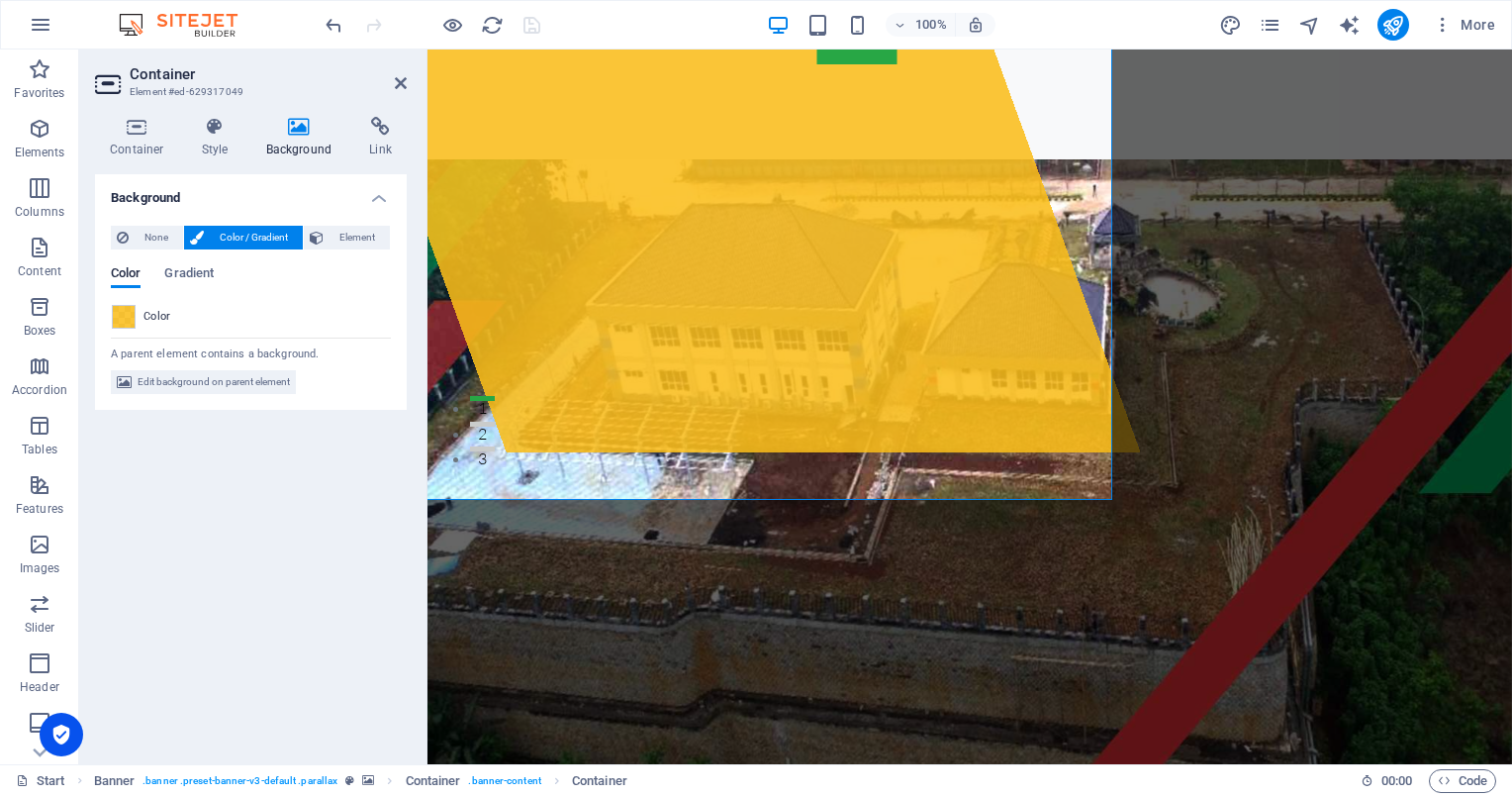 click on "Color" at bounding box center [157, 317] 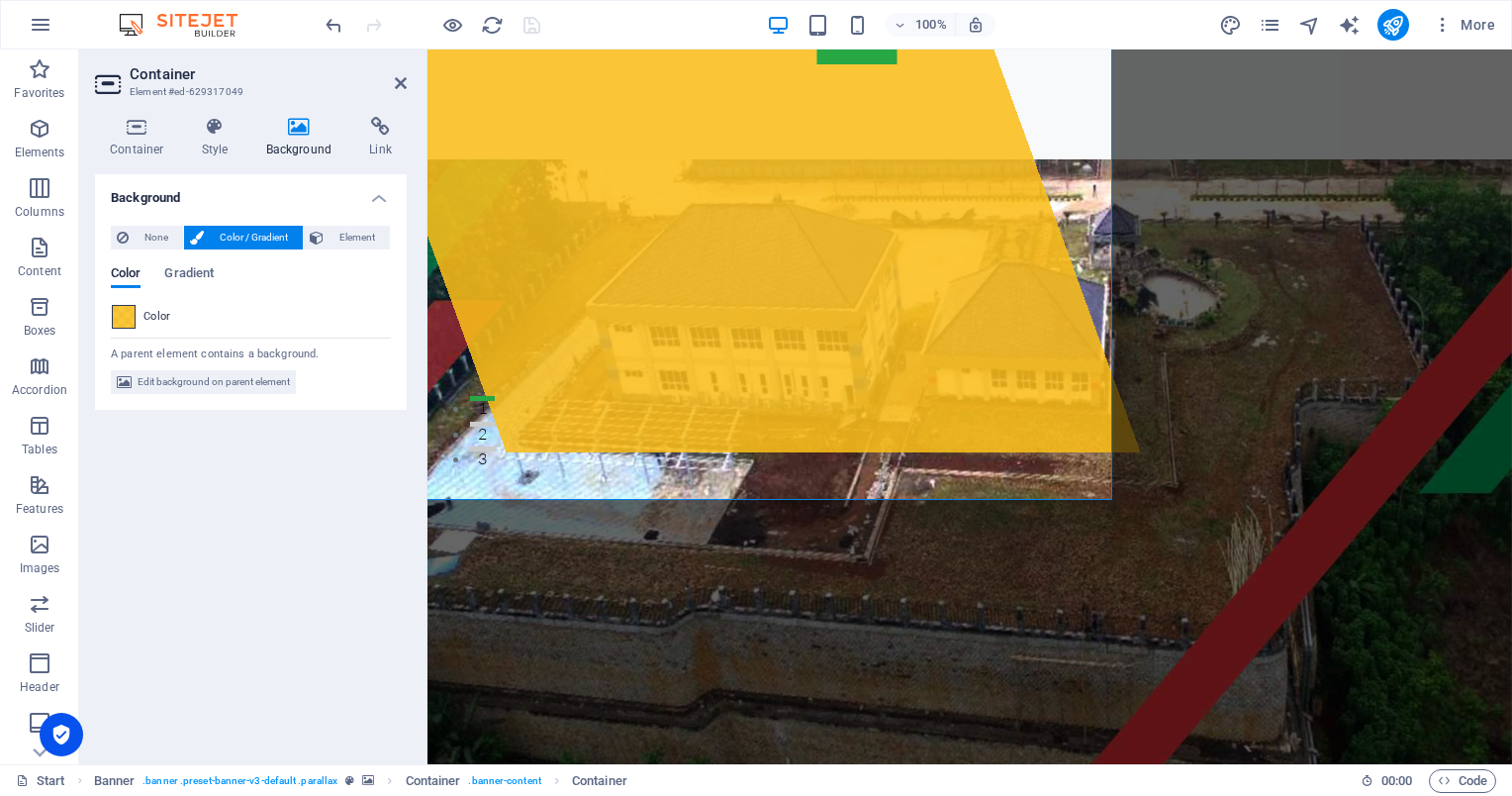 click at bounding box center [124, 317] 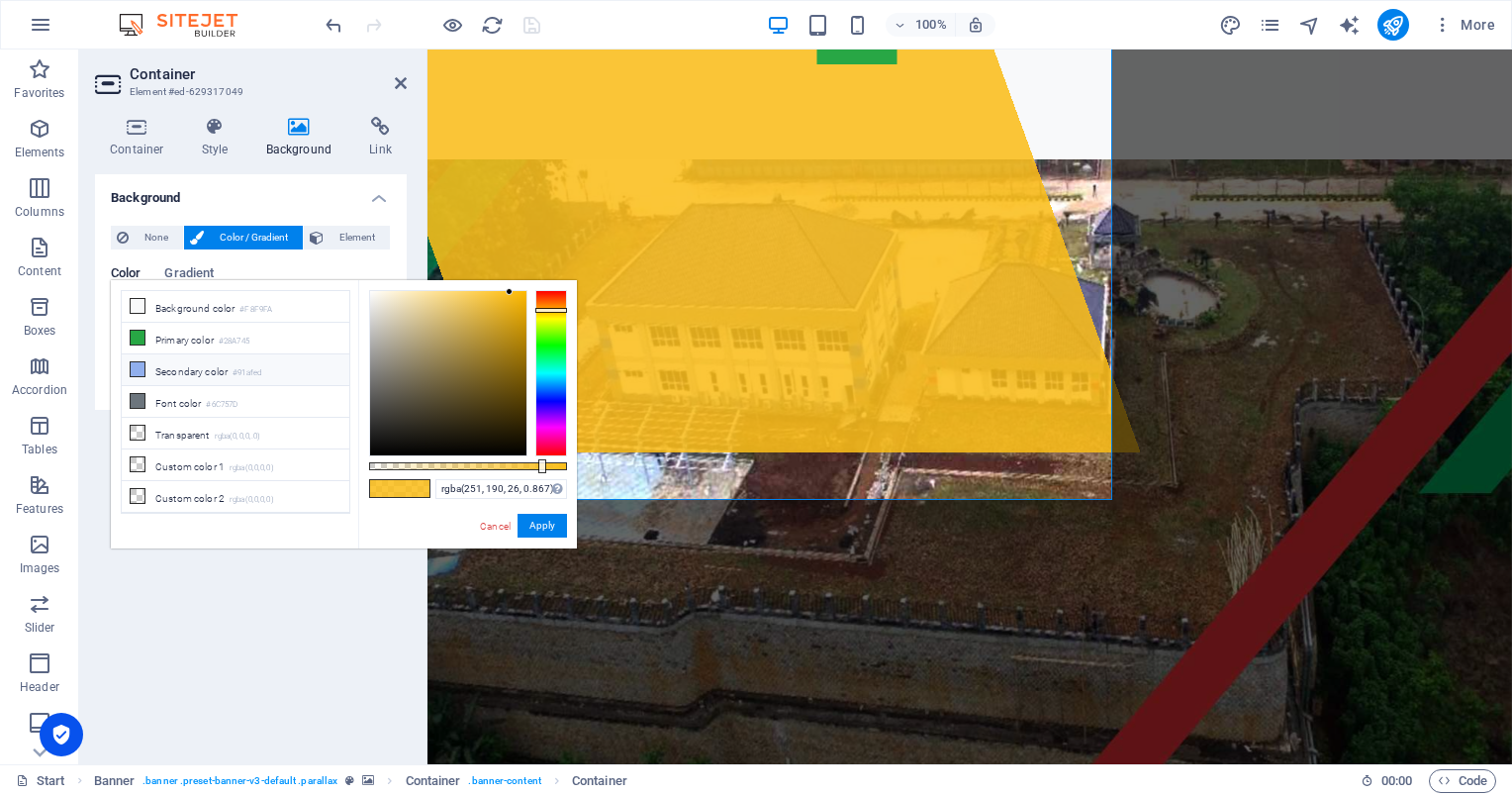 click on "Secondary color
#91afed" at bounding box center [236, 370] 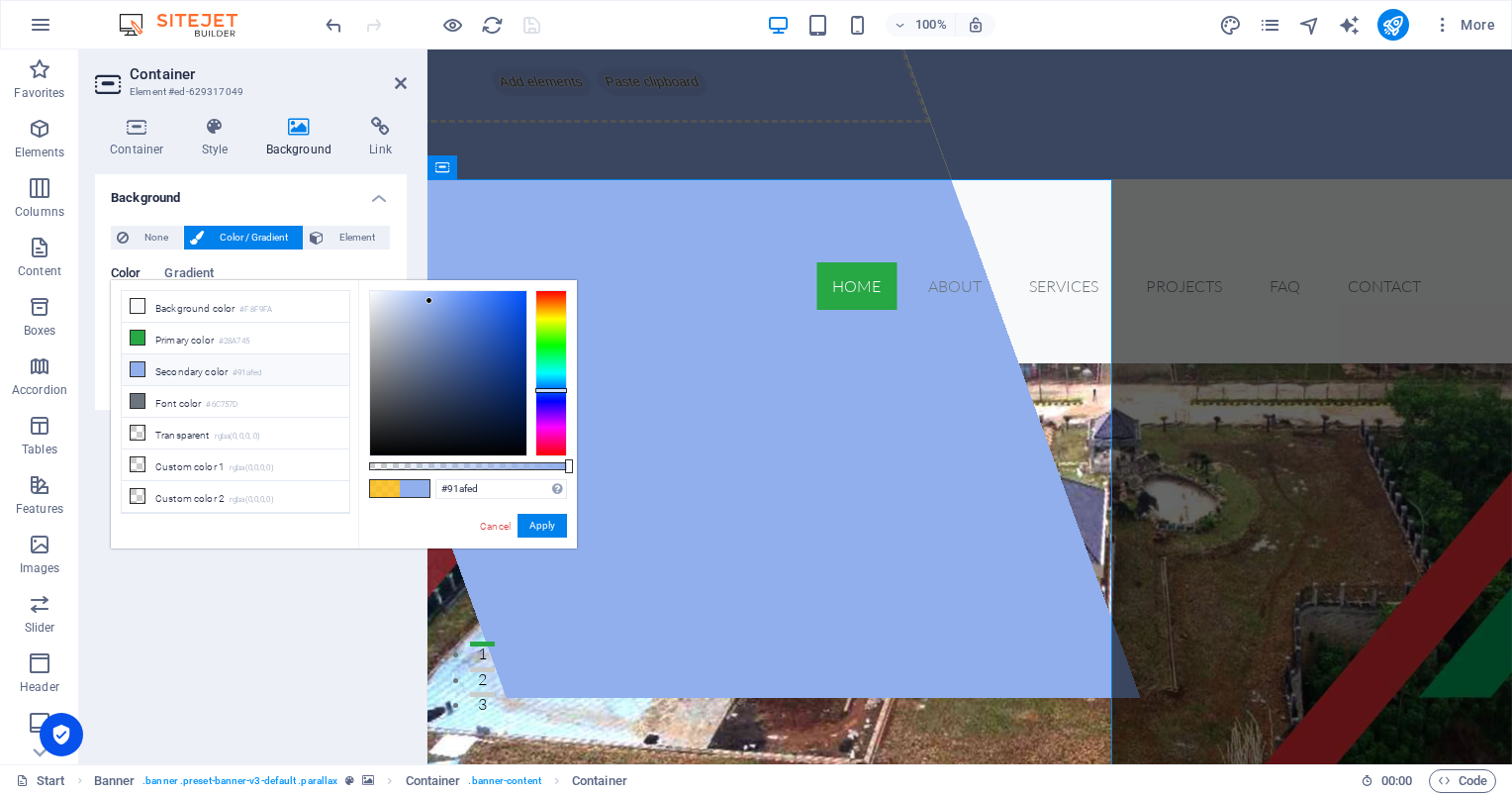 scroll, scrollTop: 0, scrollLeft: 0, axis: both 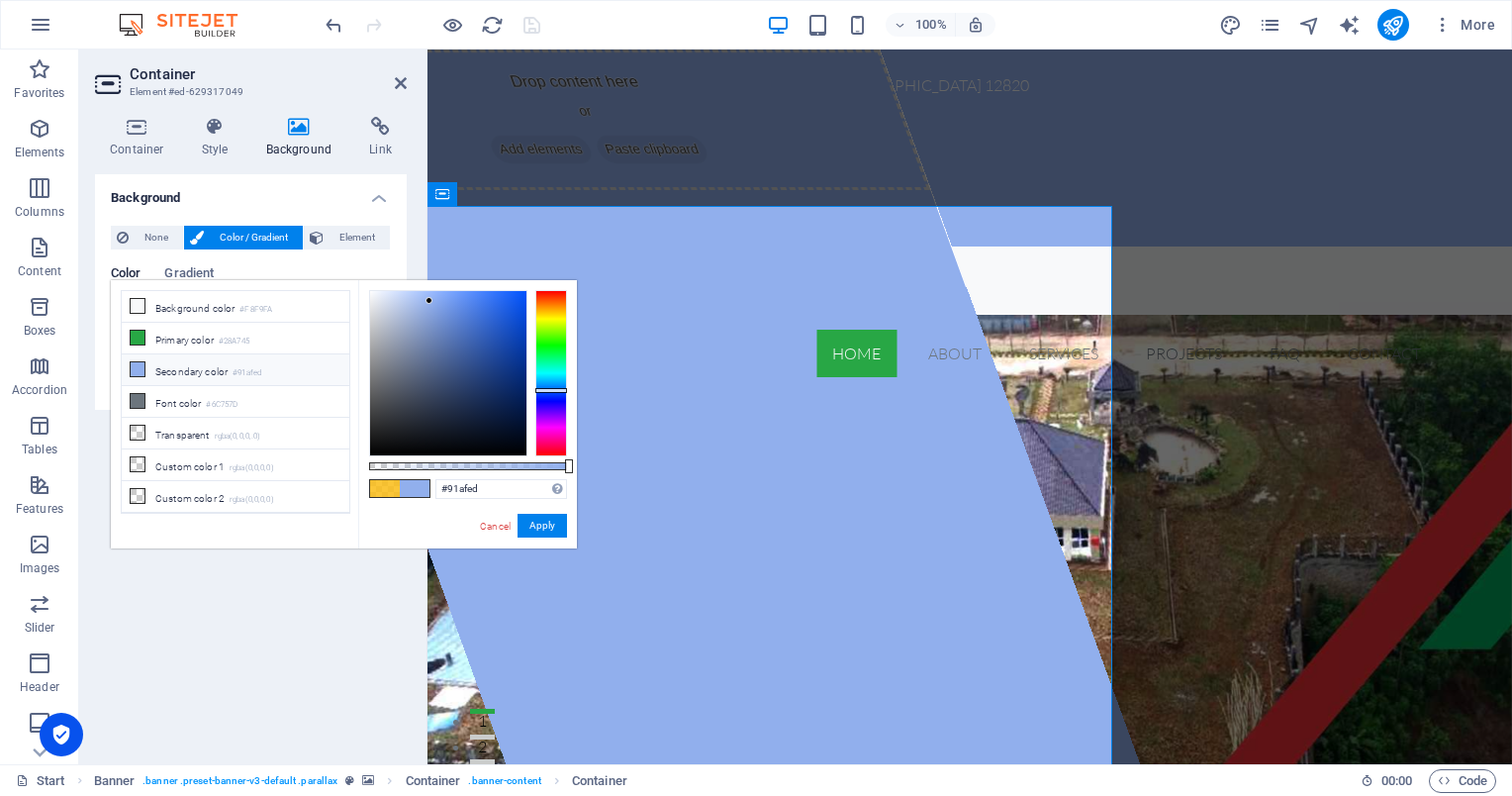 drag, startPoint x: 348, startPoint y: 357, endPoint x: 345, endPoint y: 431, distance: 74.06079 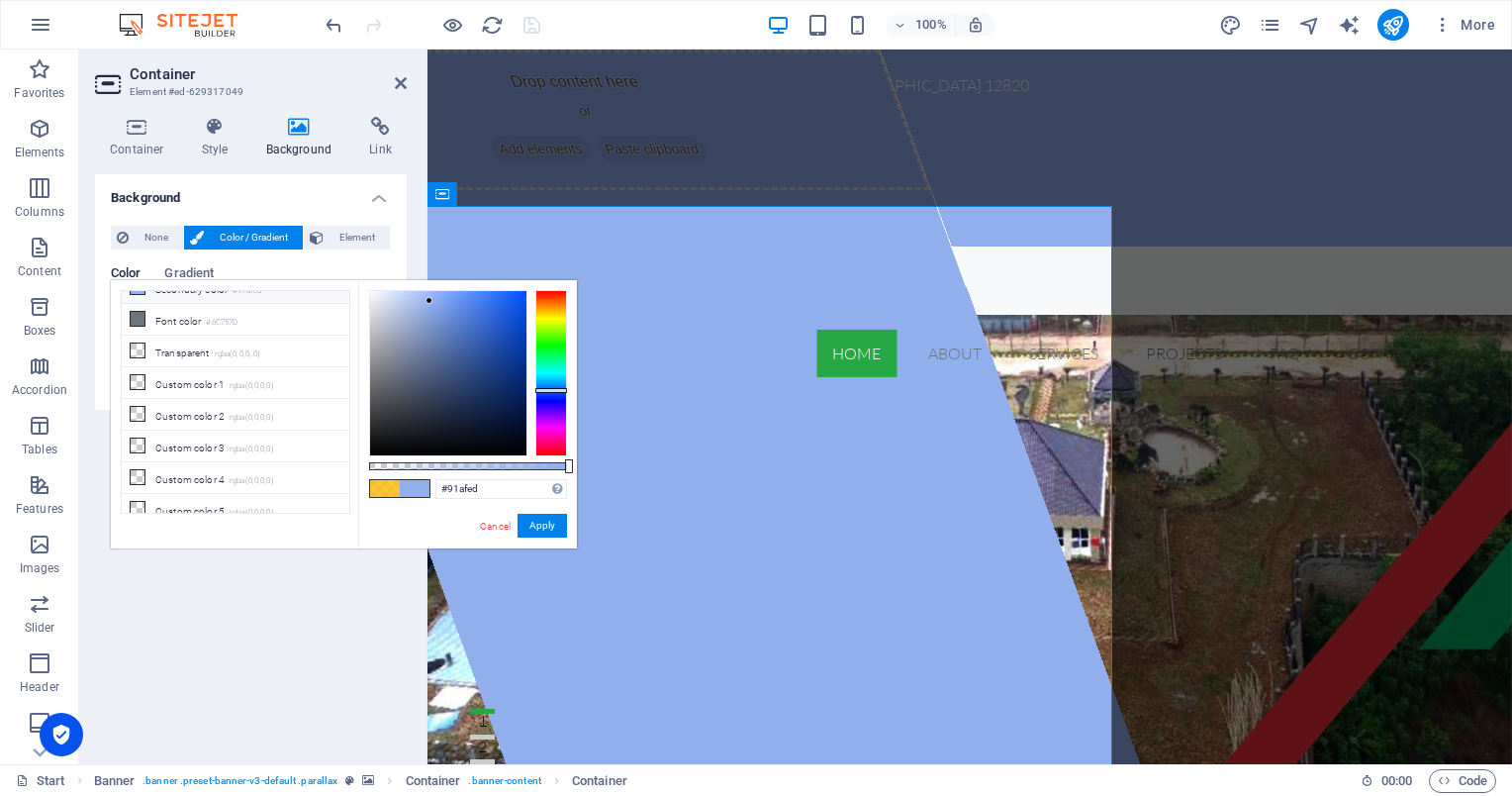 scroll, scrollTop: 0, scrollLeft: 0, axis: both 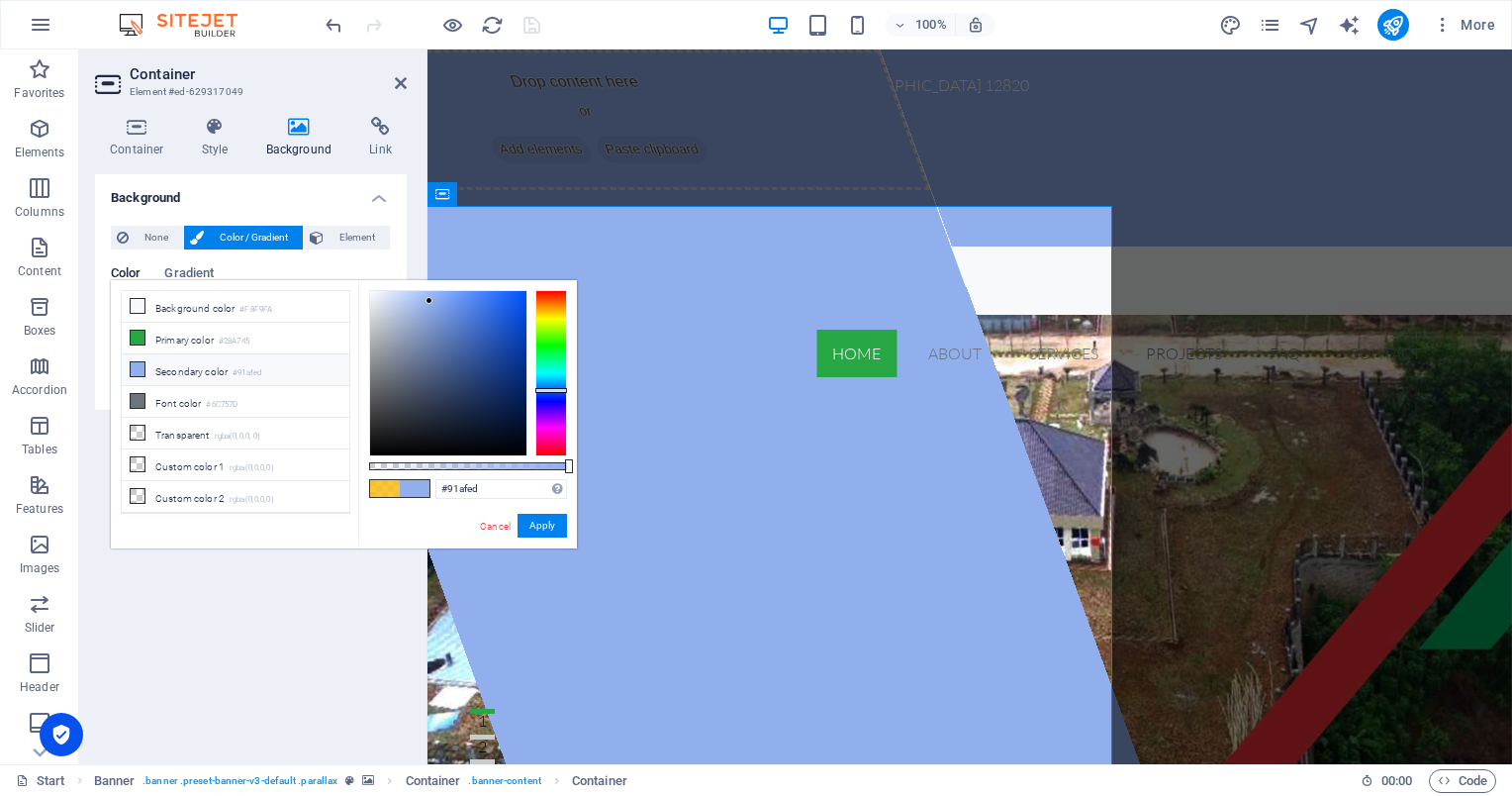 click on "#91afed" at bounding box center (246, 373) 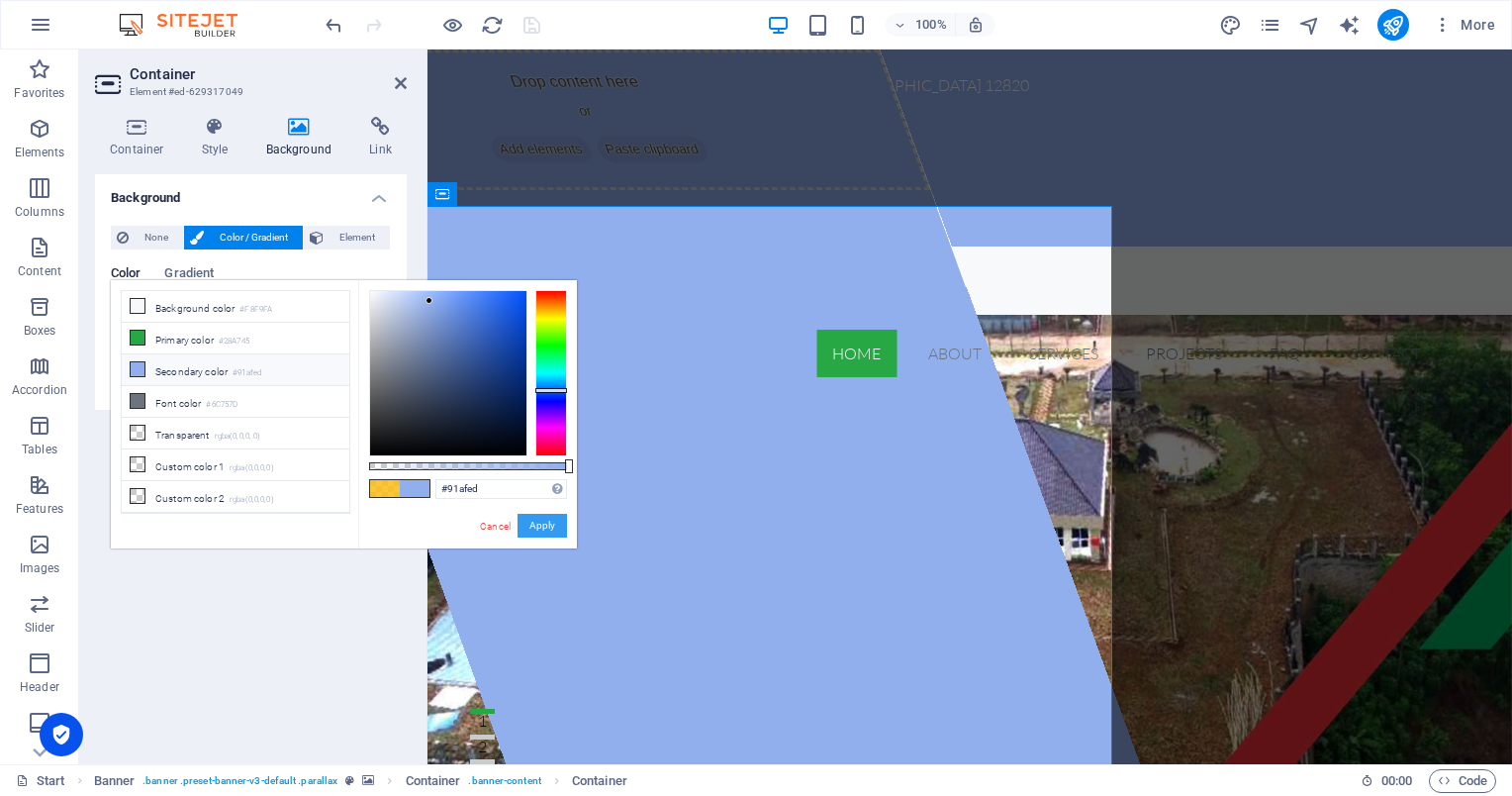 click on "Apply" at bounding box center [542, 526] 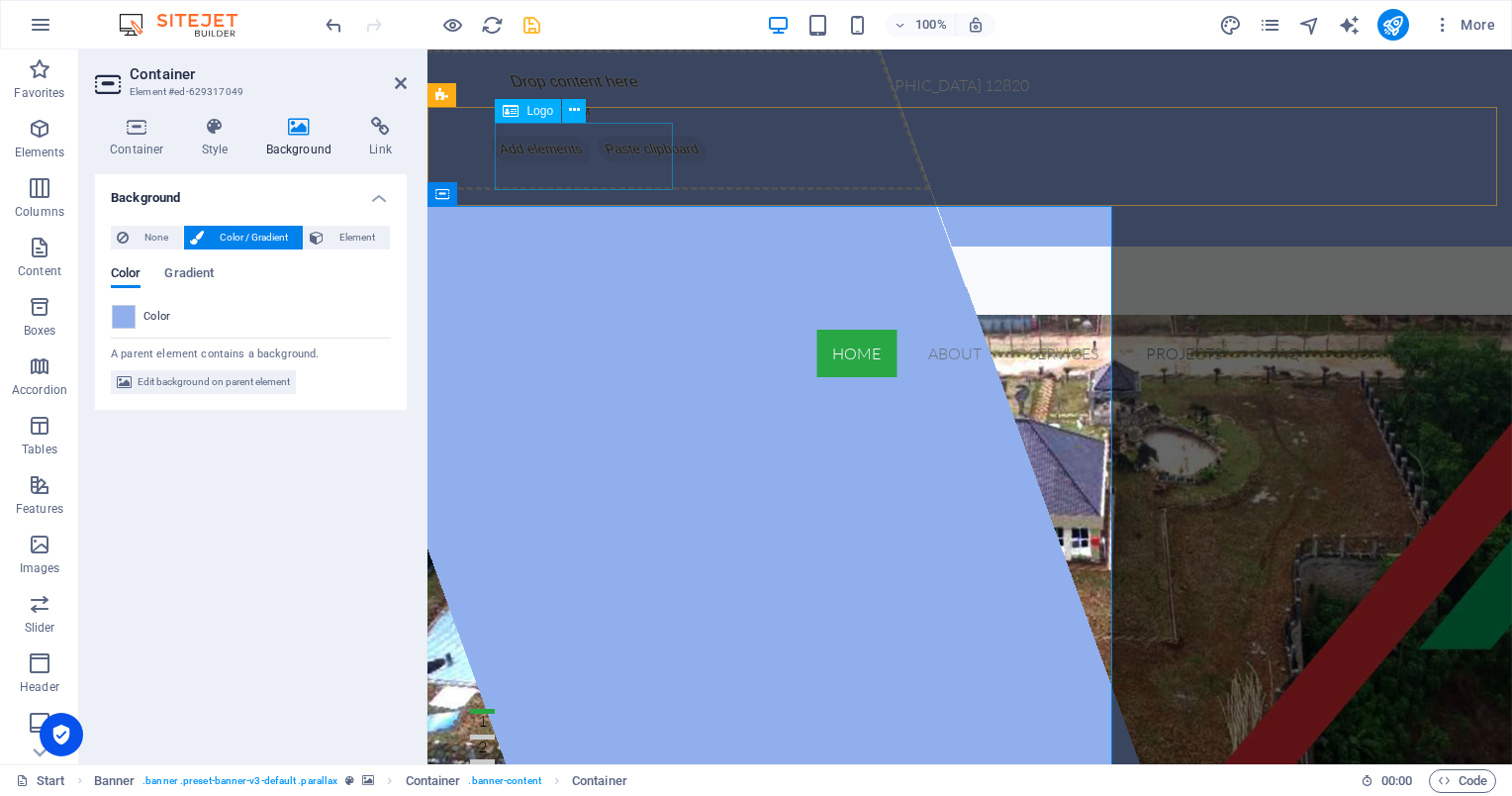 click at bounding box center [970, 296] 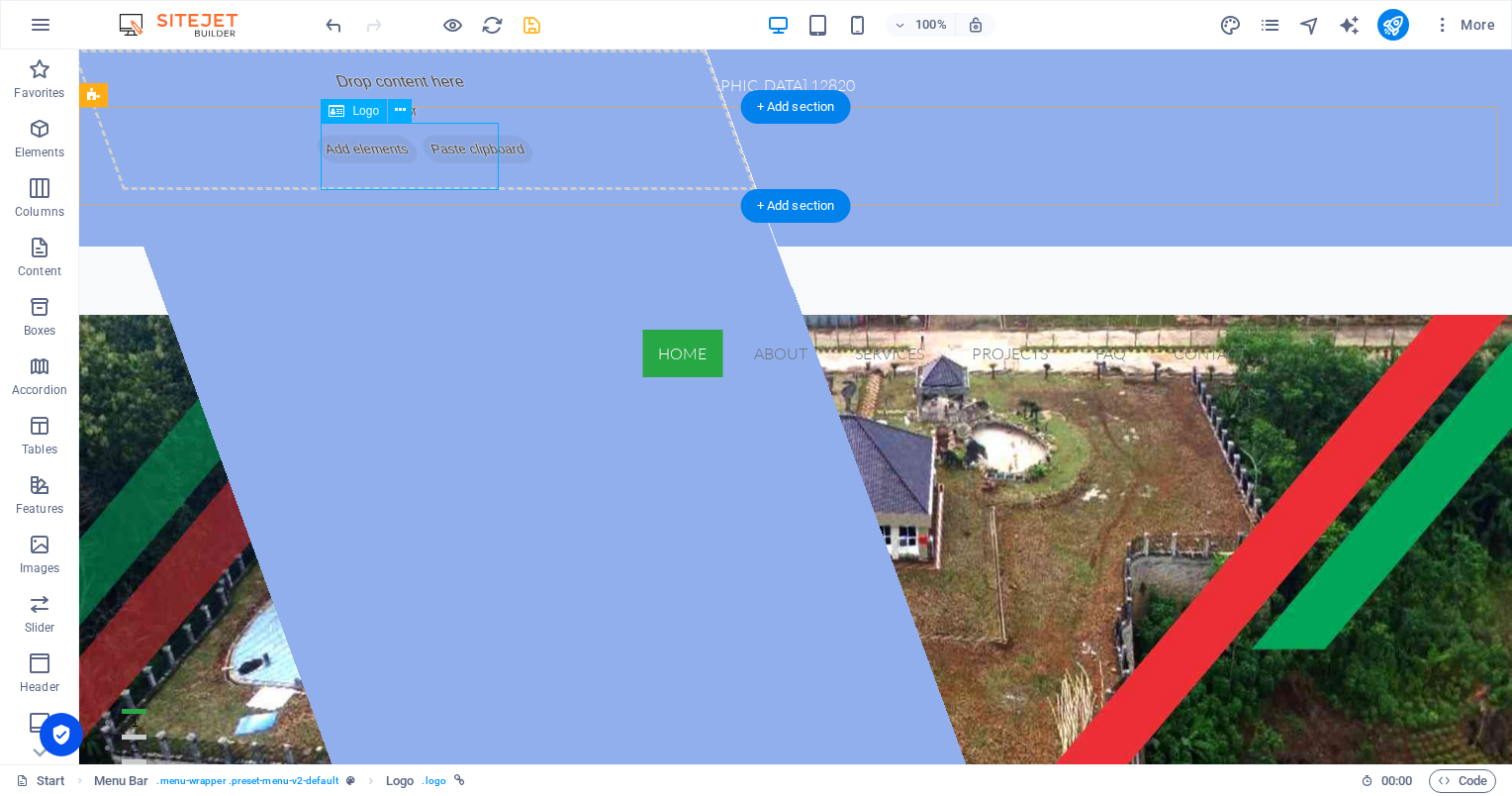 click at bounding box center [796, 296] 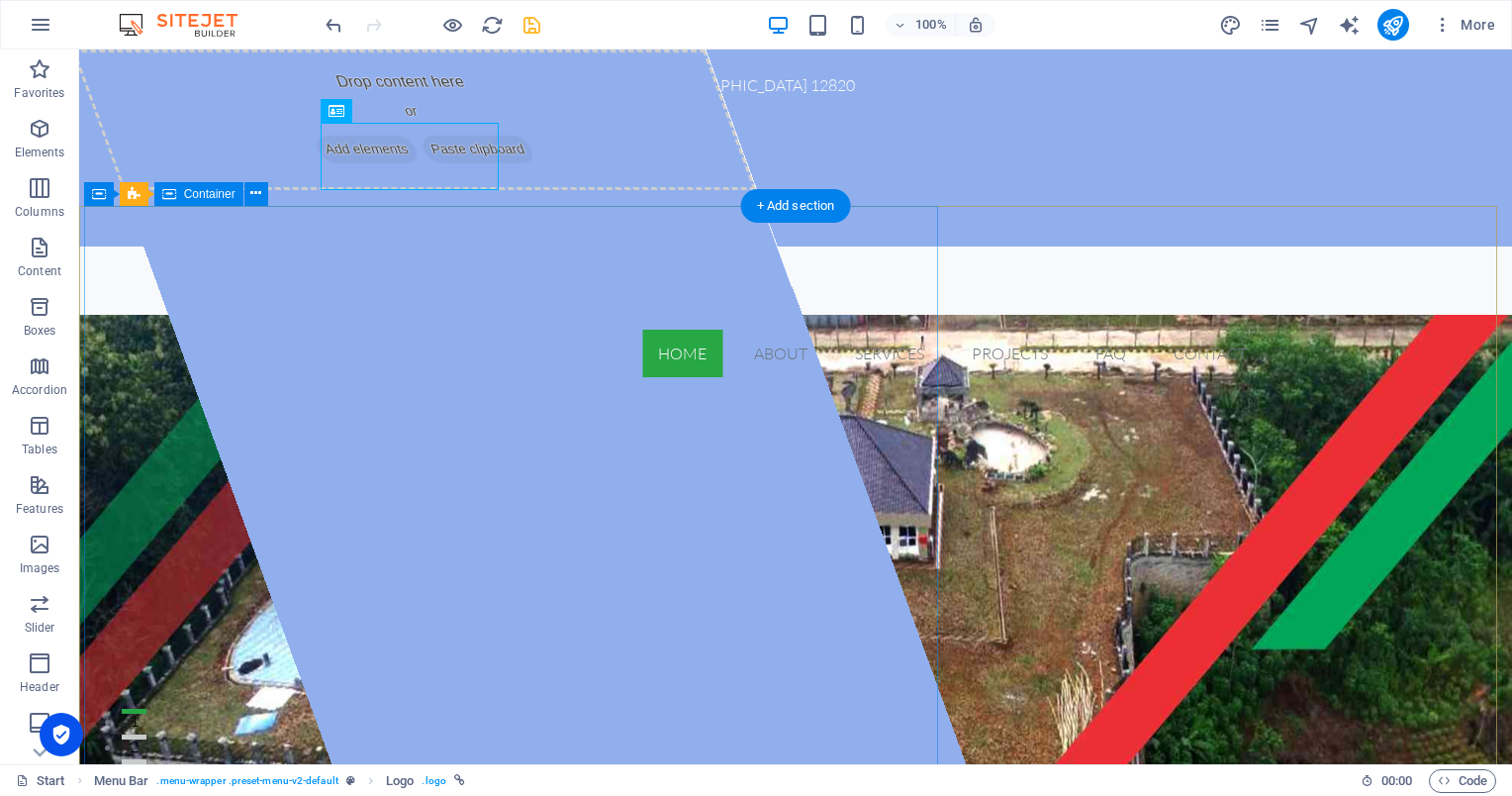 click on "Drop content here or  Add elements  Paste clipboard" at bounding box center (519, 407) 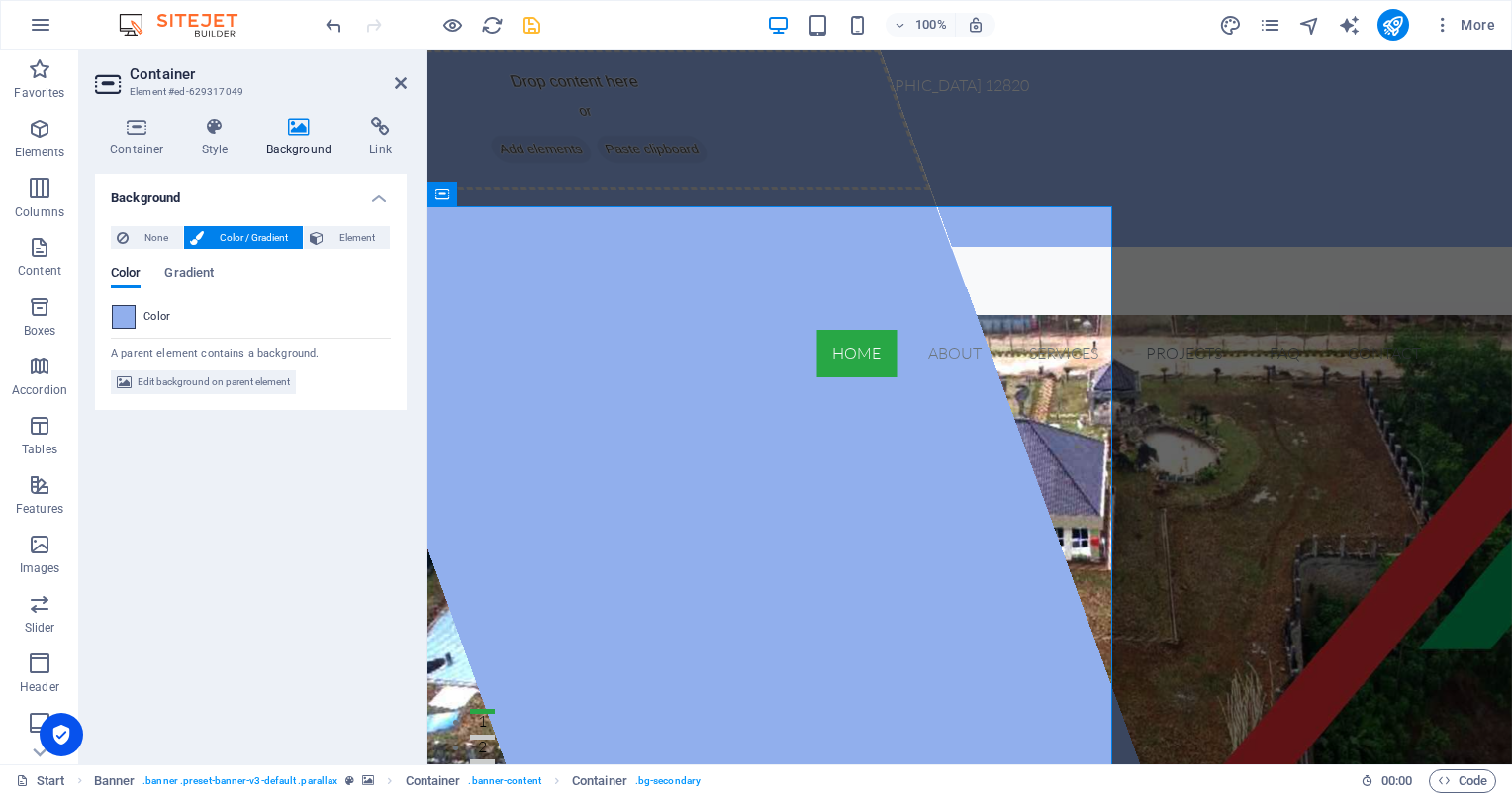 click at bounding box center (124, 317) 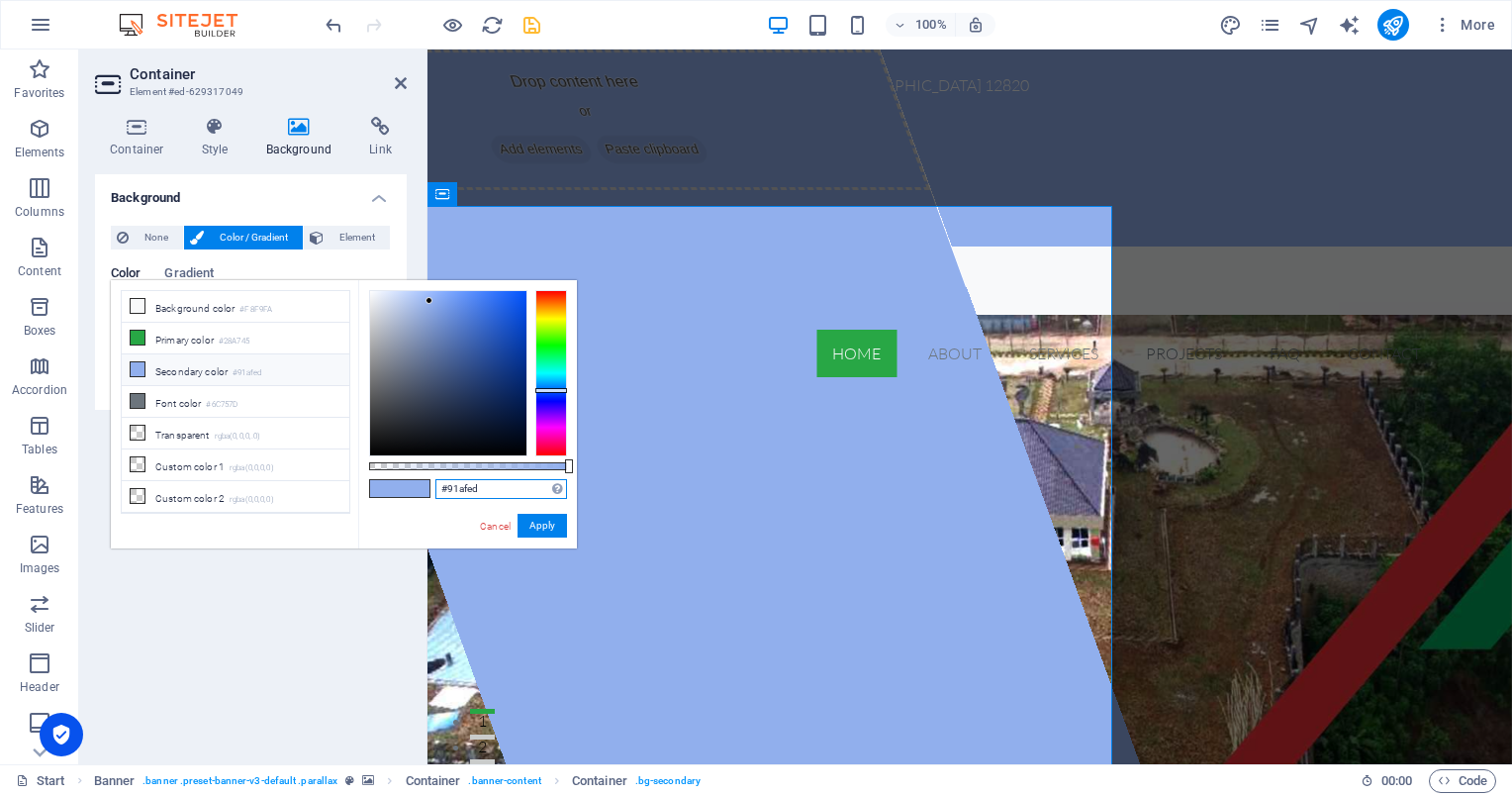 click on "#91afed" at bounding box center (501, 489) 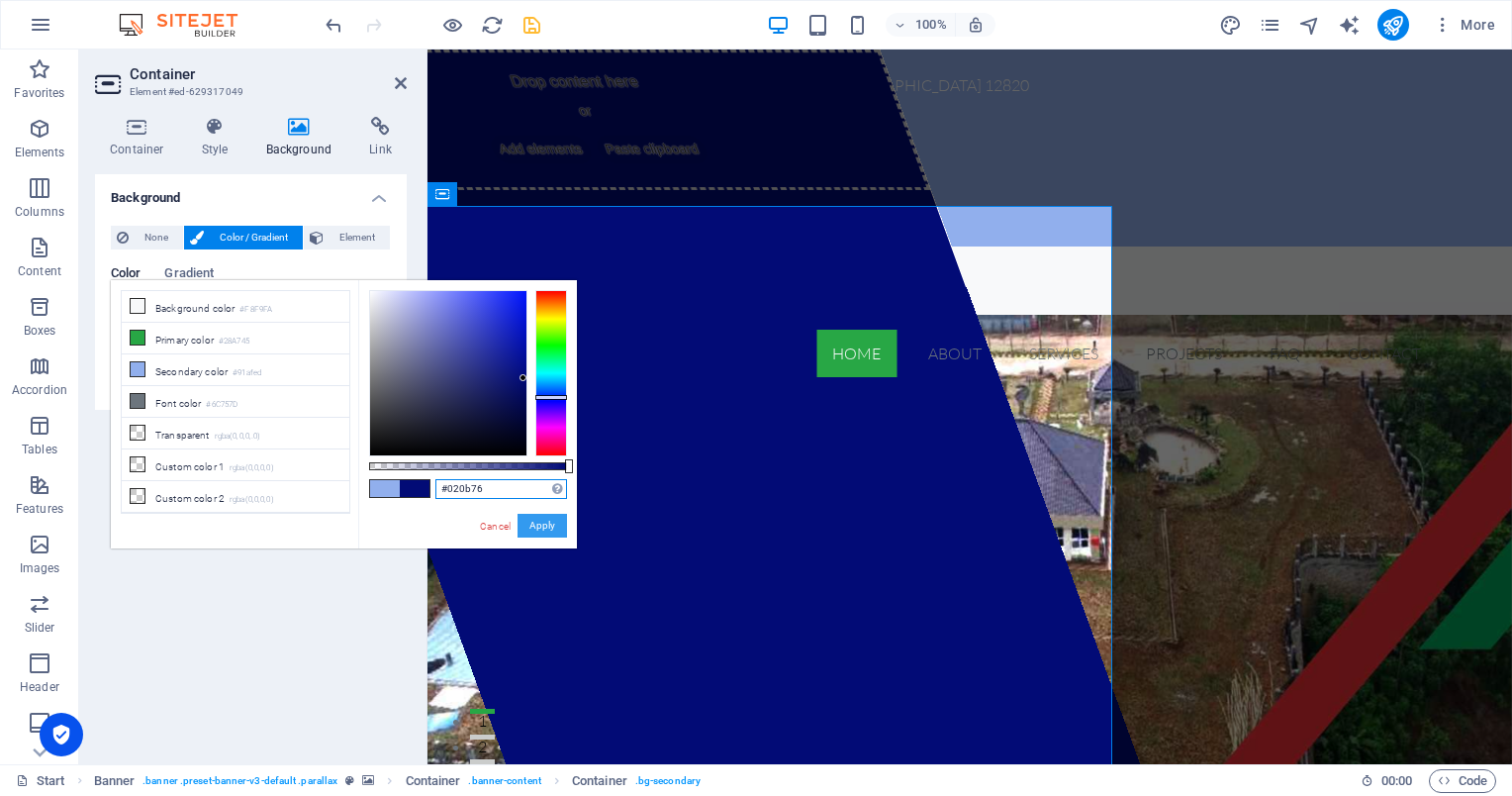 type on "#020b76" 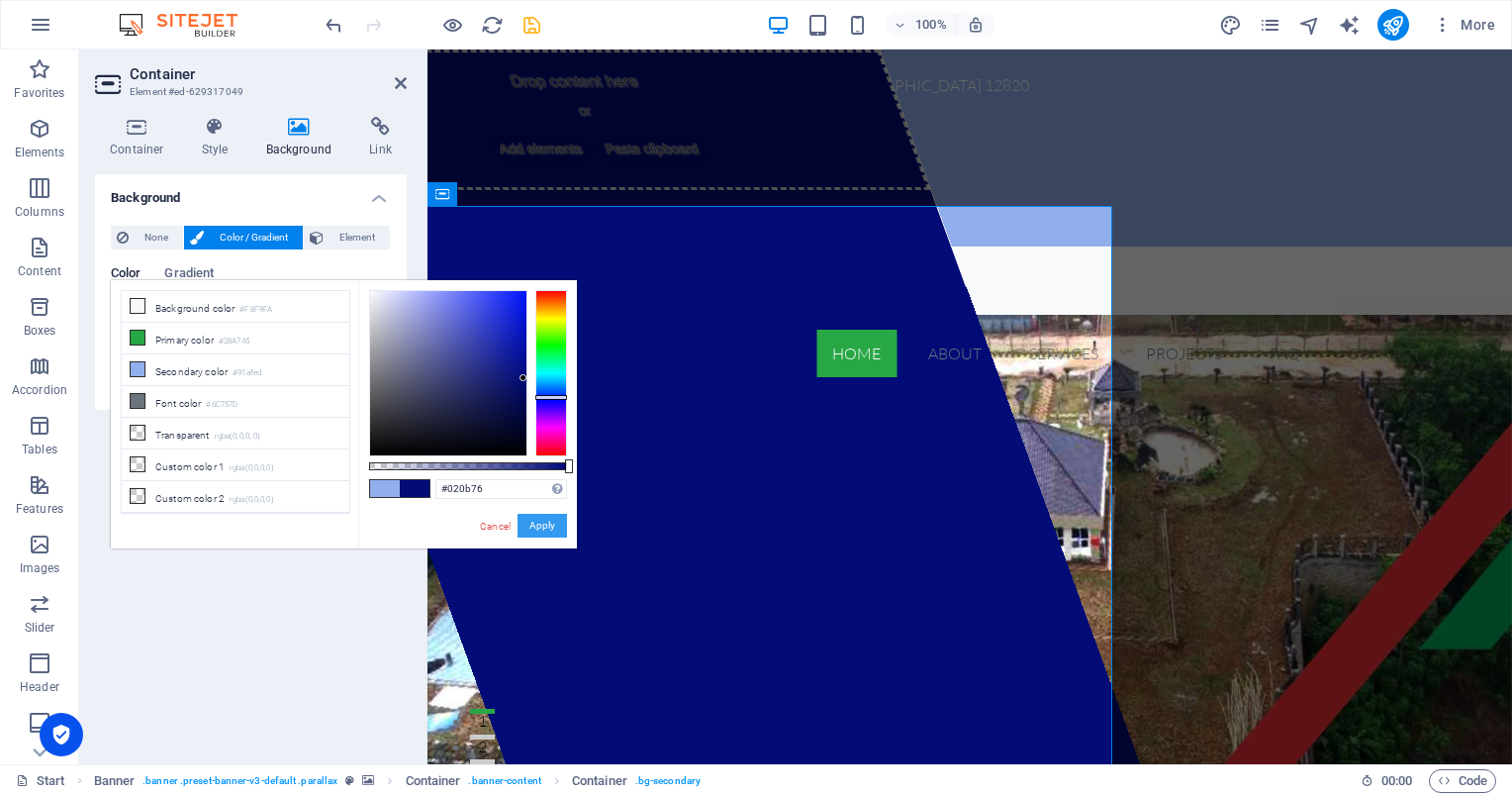 click on "Apply" at bounding box center (542, 526) 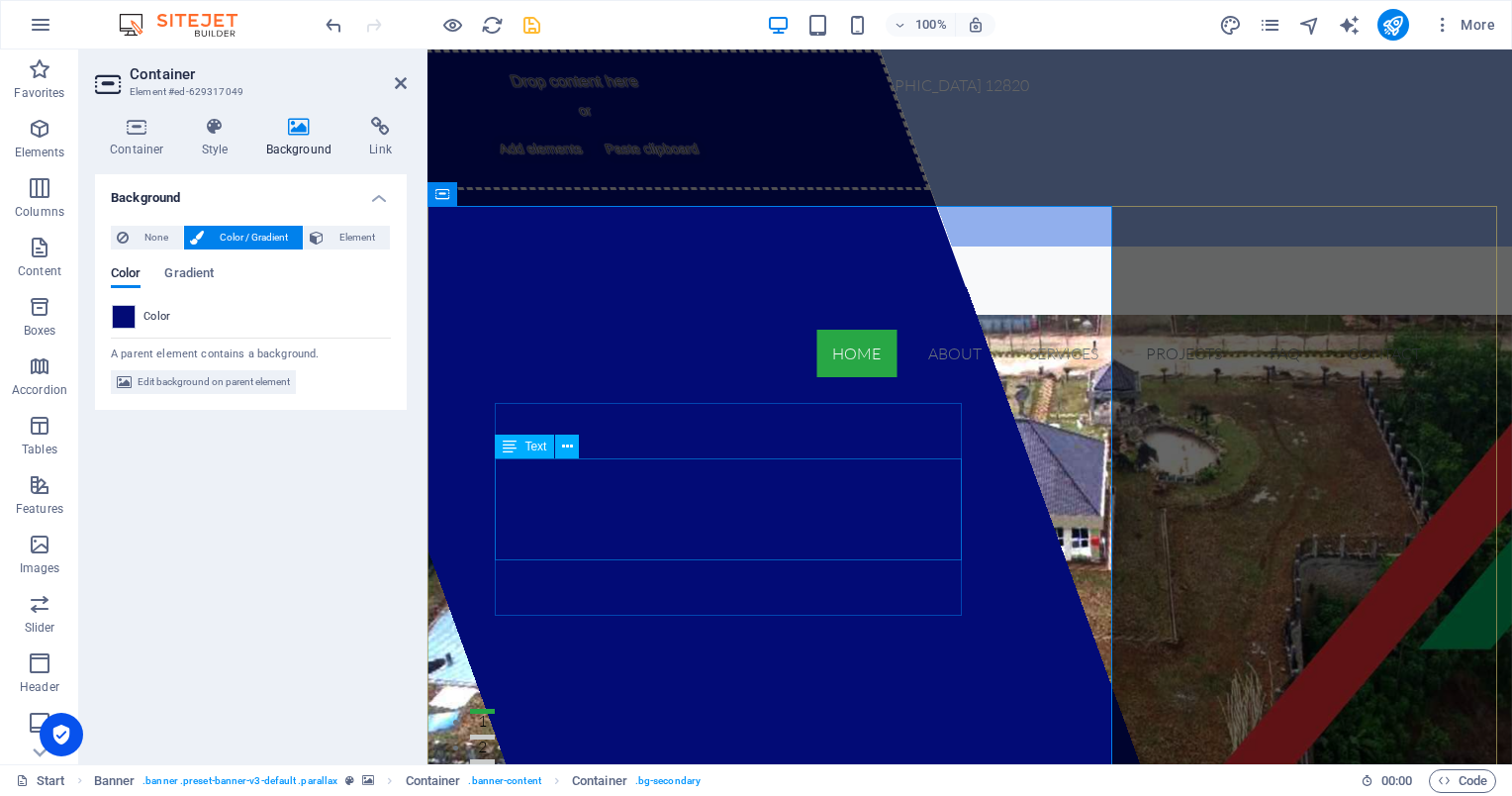 click on "Lorem ipsum dolor sit amet, consectetur adipisicing elit. Natus, dolores, at, nisi eligendi repellat voluptatem minima officia veritatis quasi animi porro laudantium dicta dolor voluptate non maiores ipsum reprehenderit odio fugiat reicid." at bounding box center [970, 1214] 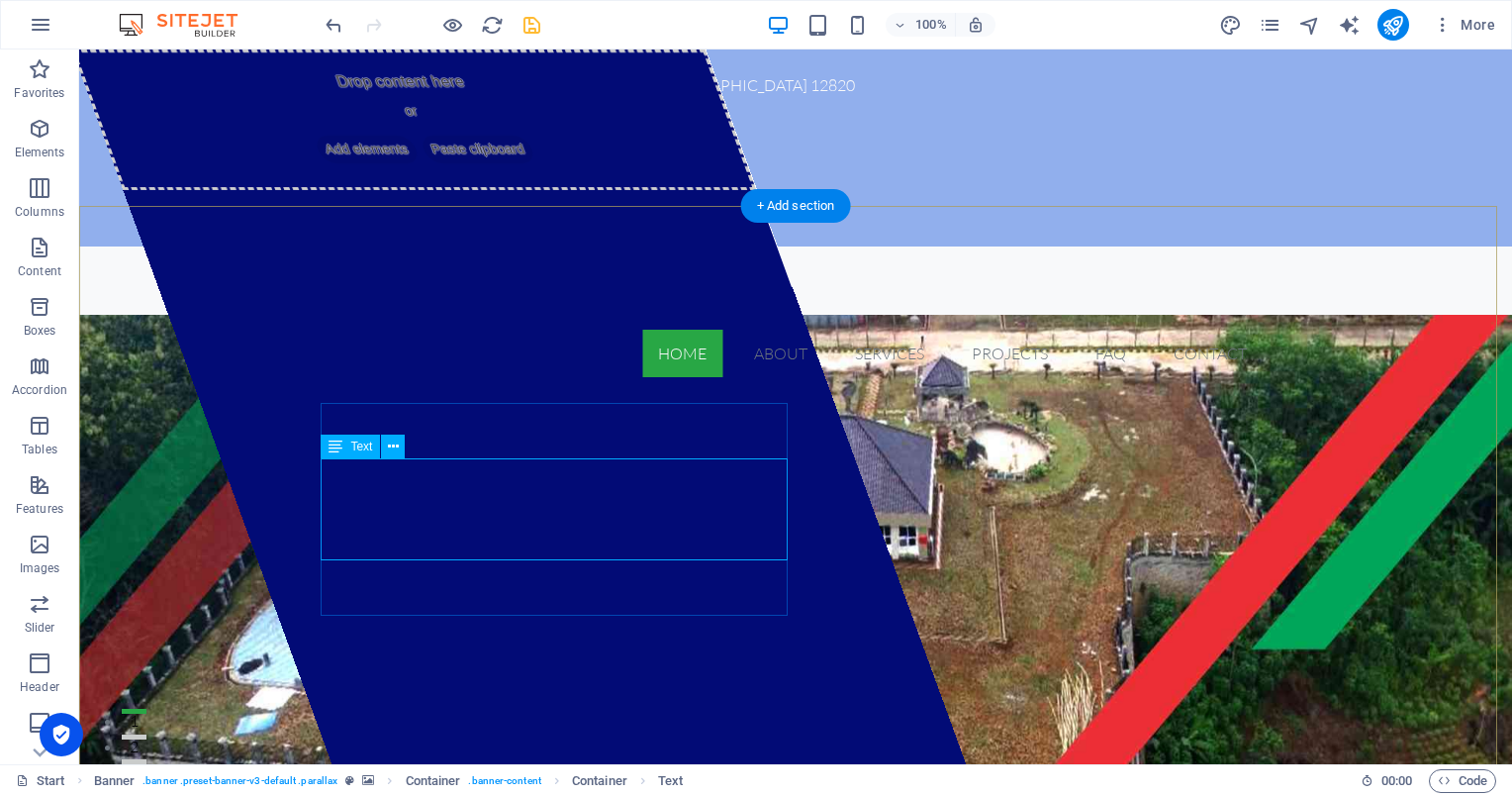 click on "Lorem ipsum dolor sit amet, consectetur adipisicing elit. Natus, dolores, at, nisi eligendi repellat voluptatem minima officia veritatis quasi animi porro laudantium dicta dolor voluptate non maiores ipsum reprehenderit odio fugiat reicid." at bounding box center (796, 1214) 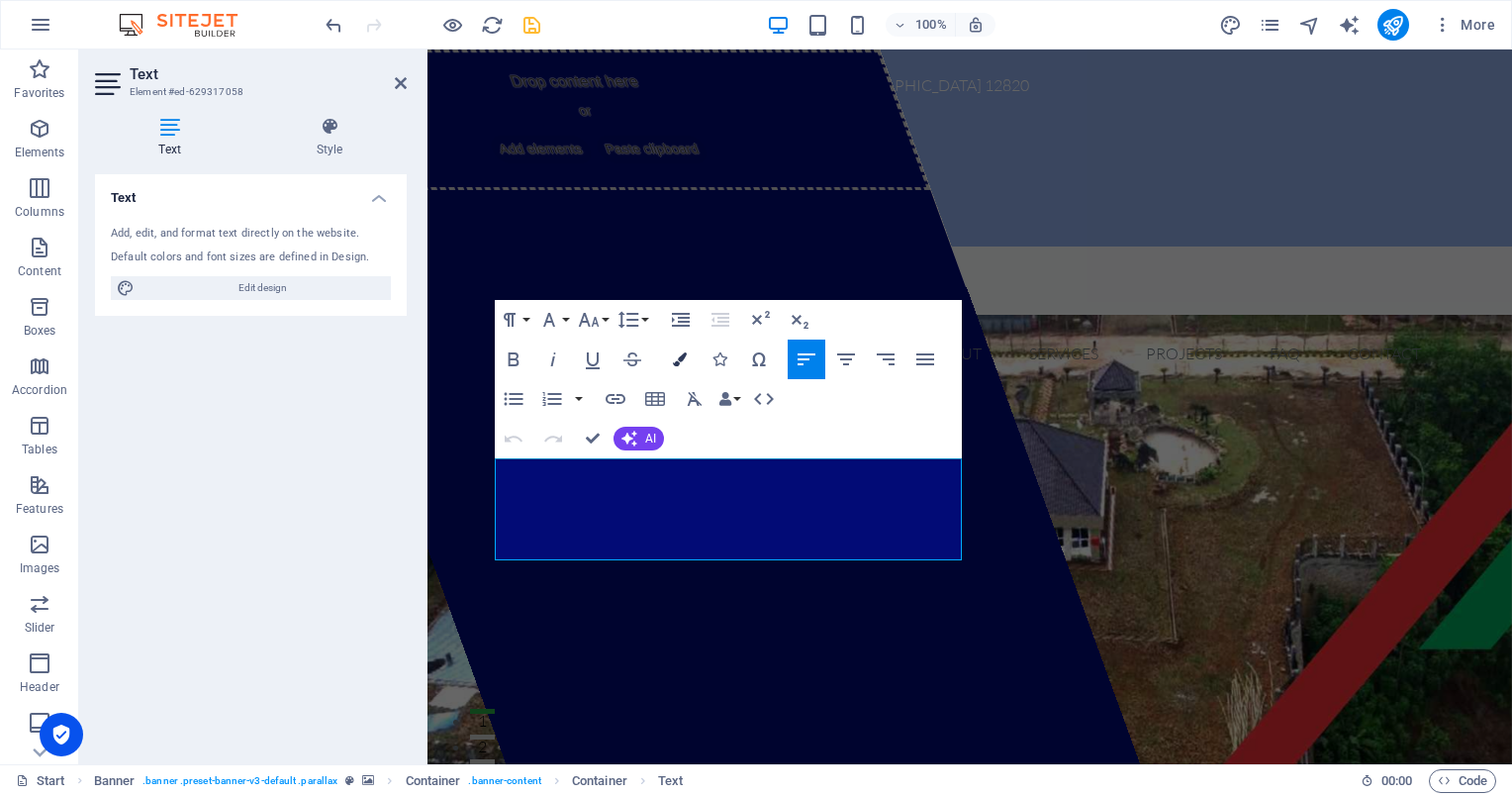 click on "Colors" at bounding box center [680, 359] 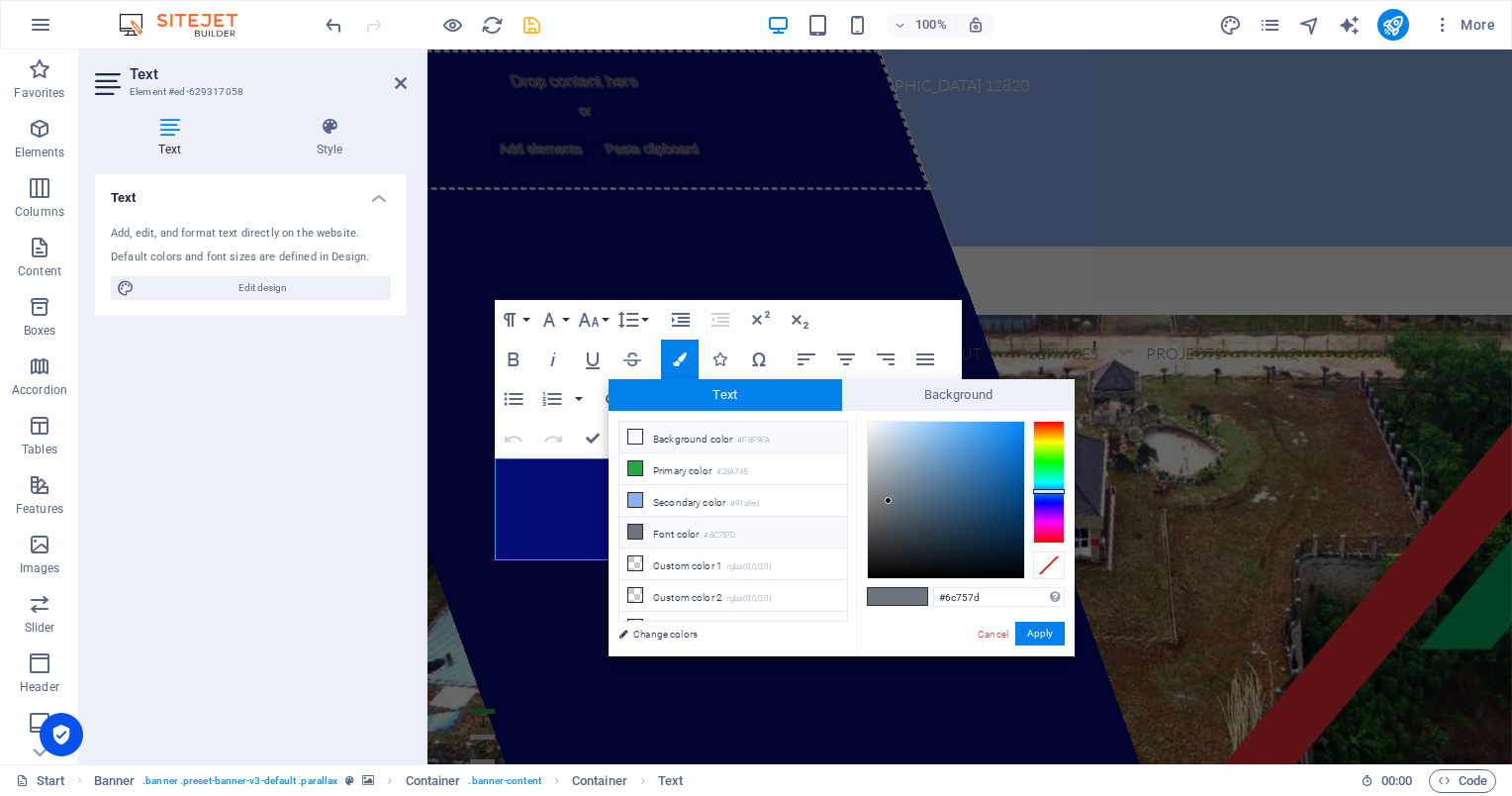 click on "Background color
#F8F9FA" at bounding box center (733, 438) 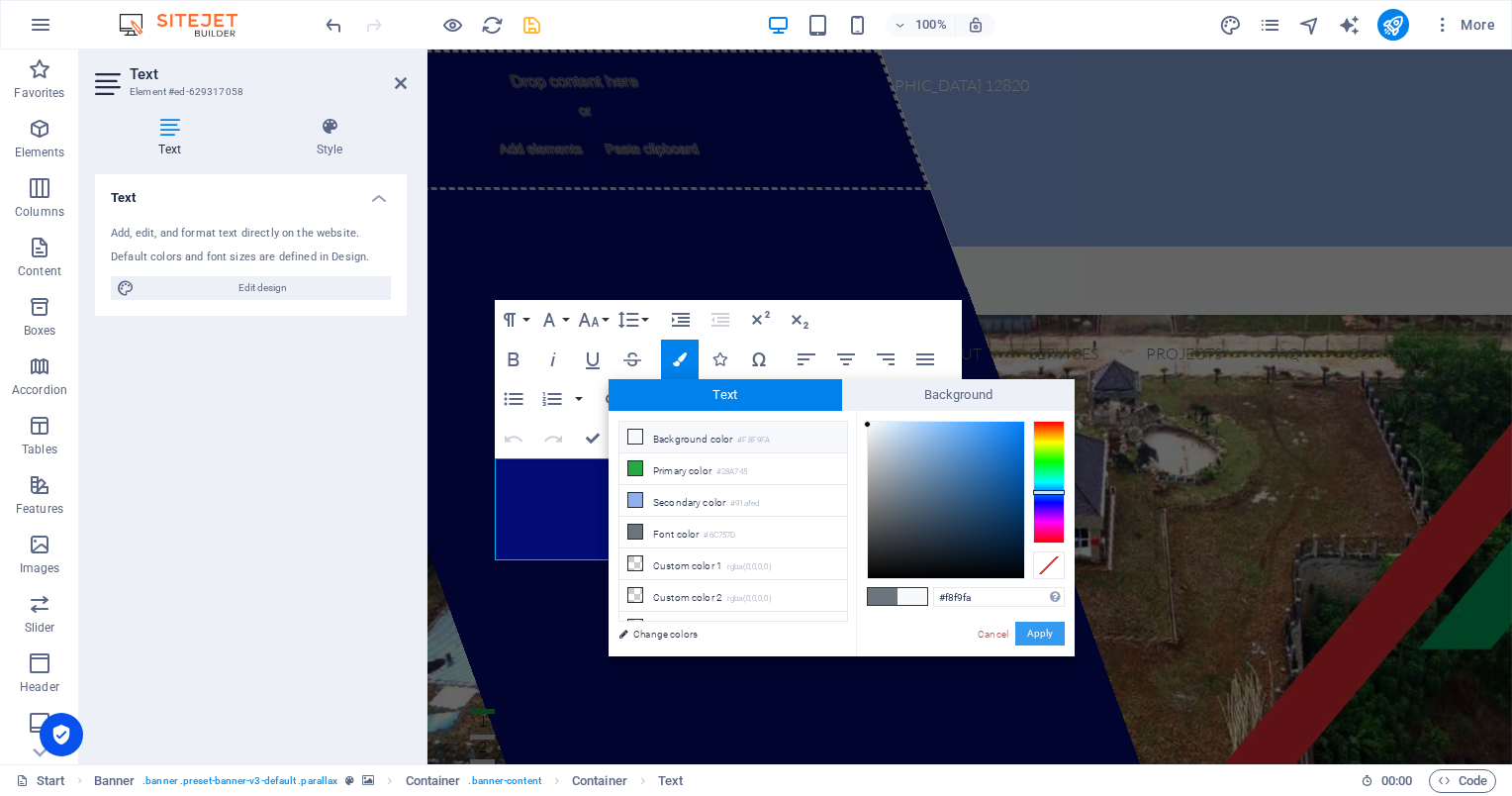 click on "Apply" at bounding box center (1040, 634) 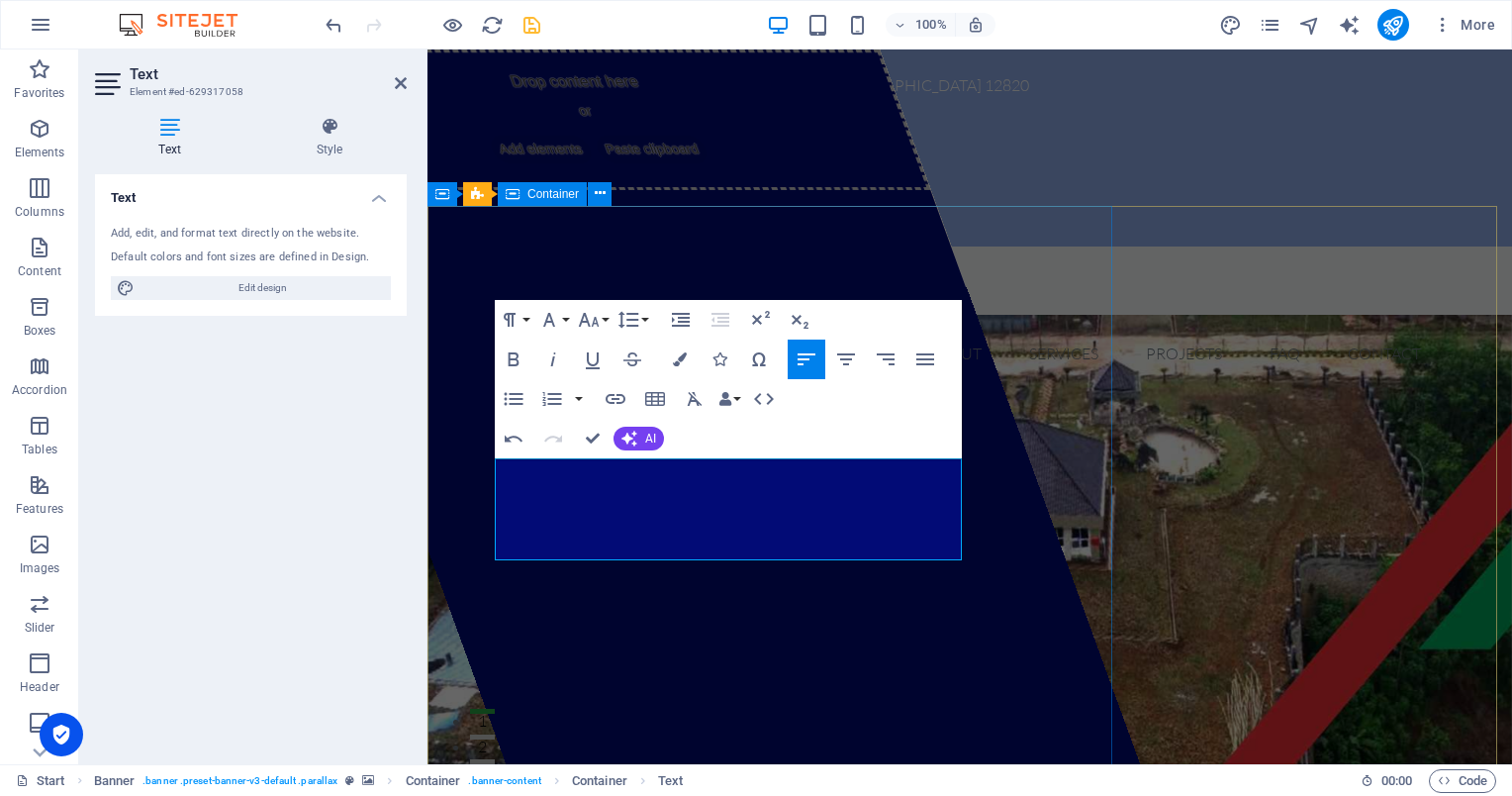 click on "Drop content here or  Add elements  Paste clipboard" at bounding box center (693, 407) 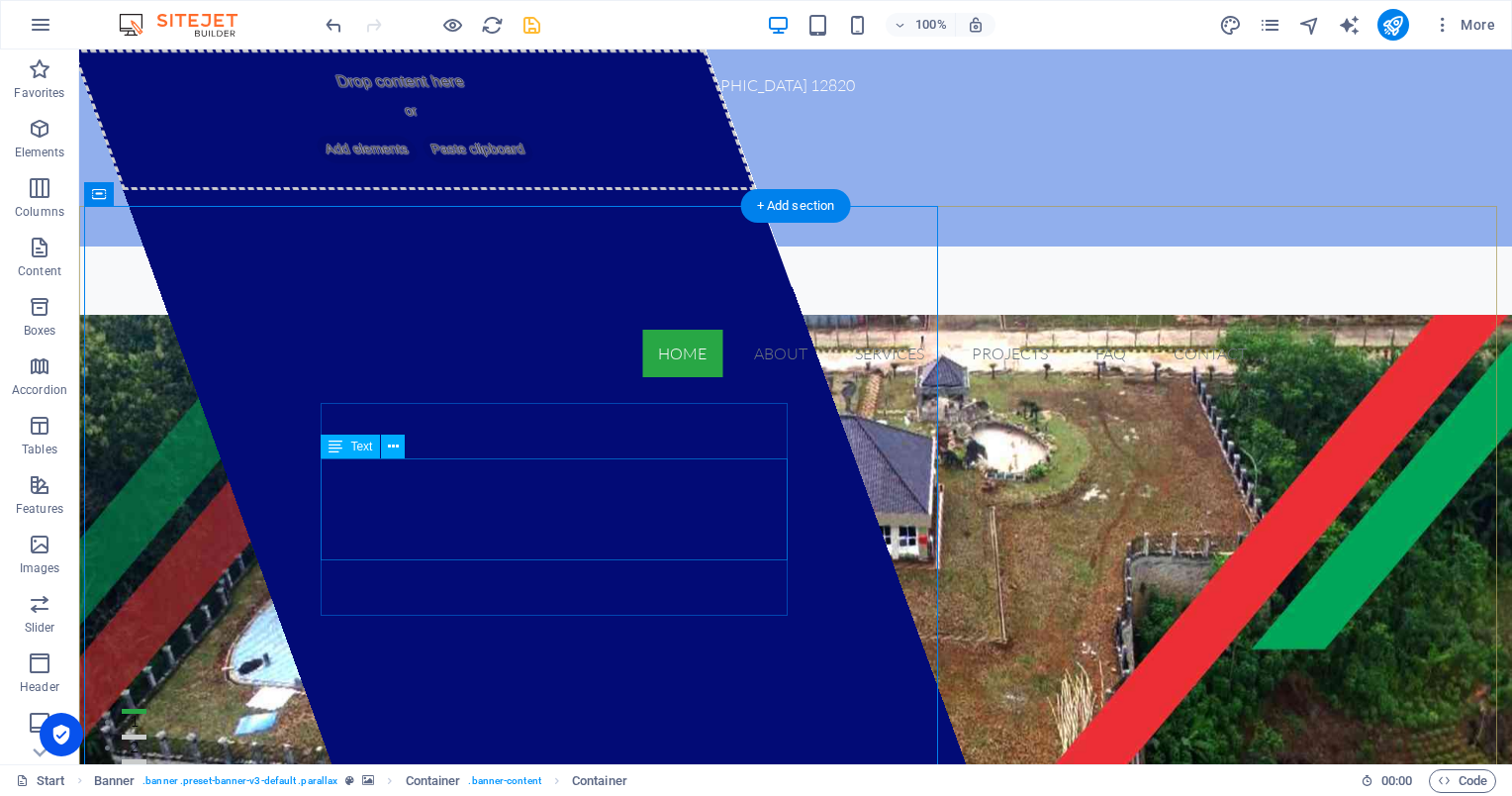click on "Lorem ipsum dolor sit amet, consectetur adipisicing elit. Natus, dolores, at, nisi eligendi repellat voluptatem minima officia veritatis quasi animi porro laudantium dicta dolor voluptate non maiores ipsum reprehenderit odio fugiat reicid." at bounding box center (796, 1214) 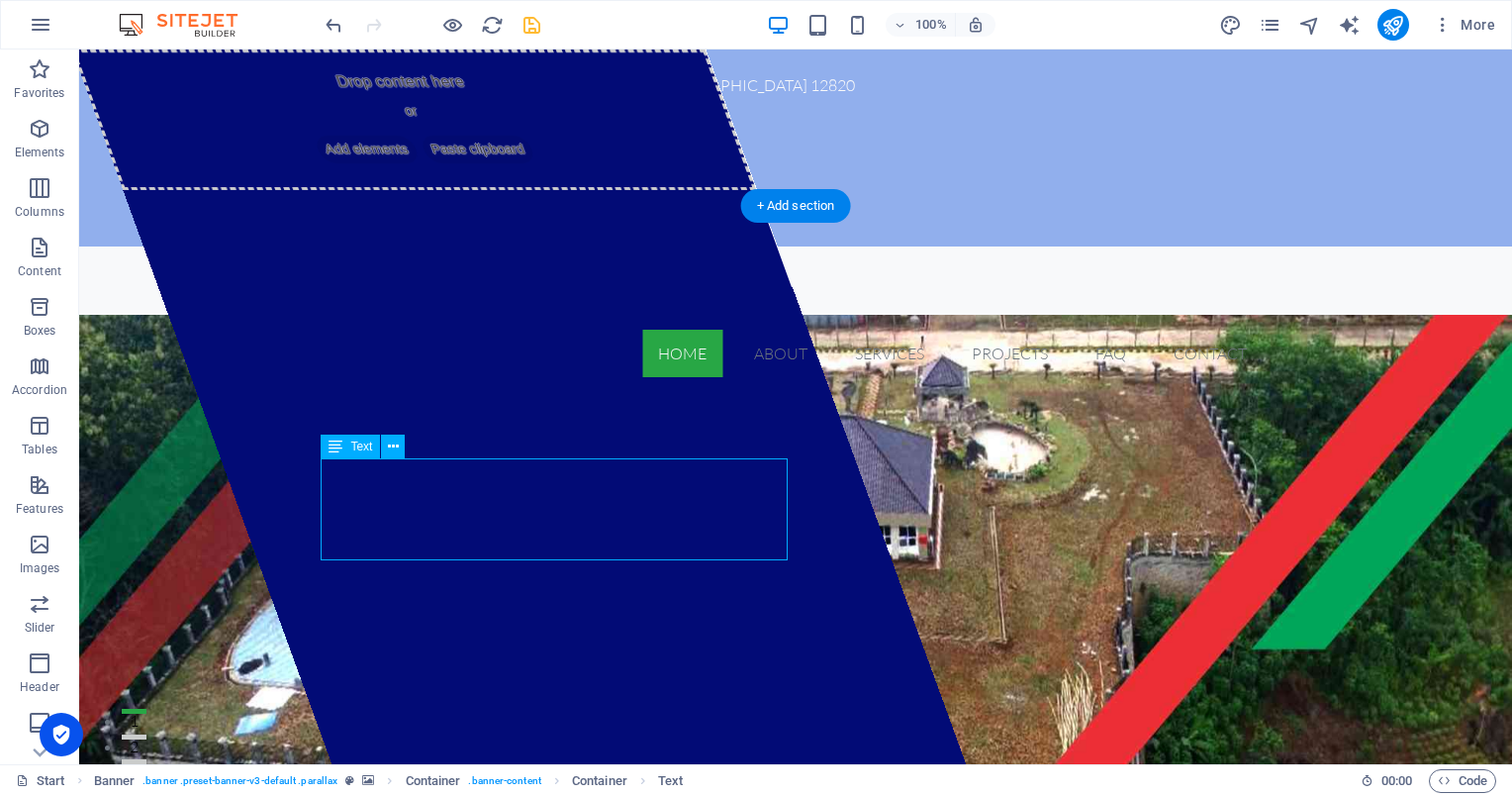 click on "Lorem ipsum dolor sit amet, consectetur adipisicing elit. Natus, dolores, at, nisi eligendi repellat voluptatem minima officia veritatis quasi animi porro laudantium dicta dolor voluptate non maiores ipsum reprehenderit odio fugiat reicid." at bounding box center [796, 1214] 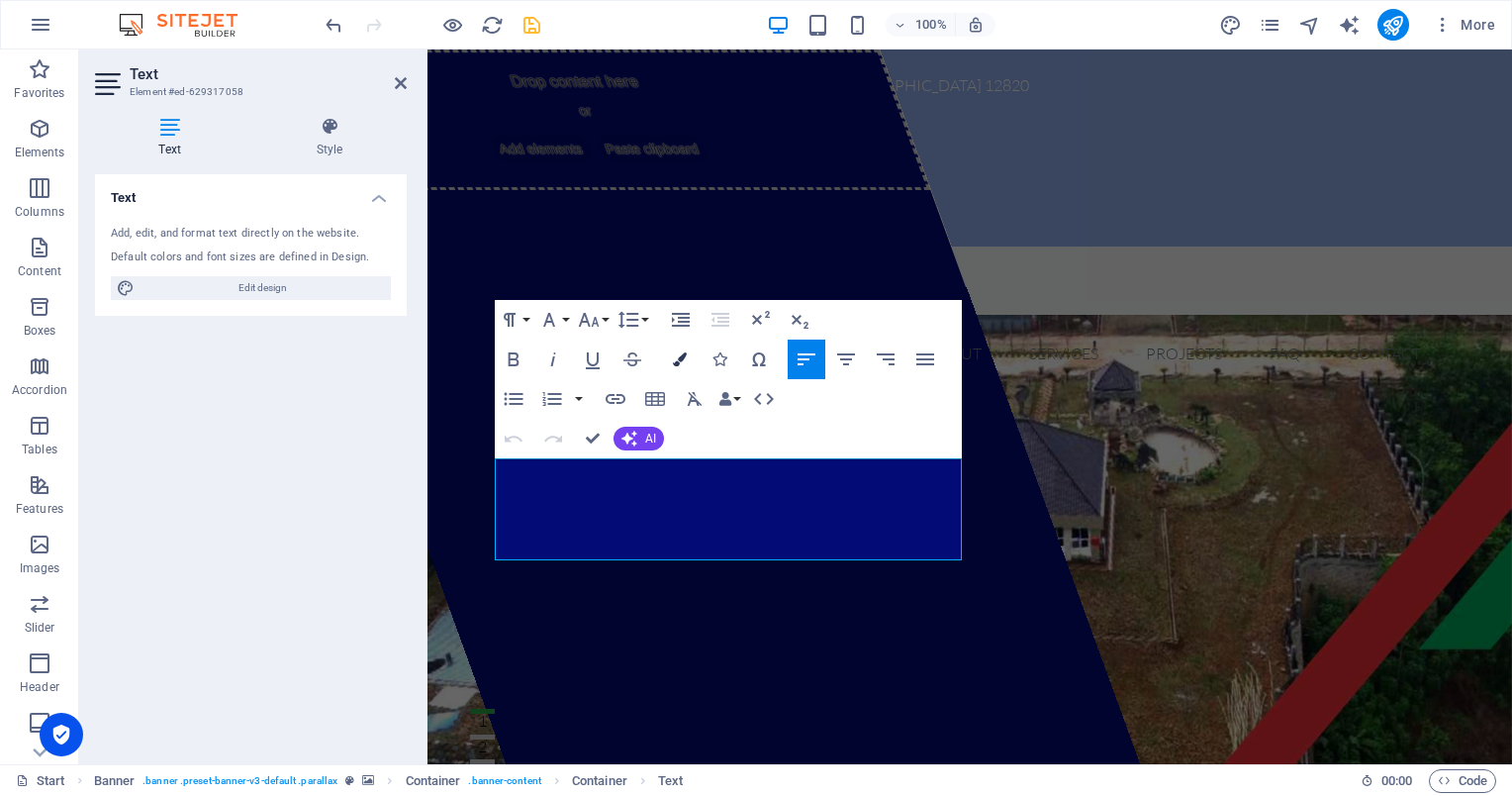 click at bounding box center [680, 359] 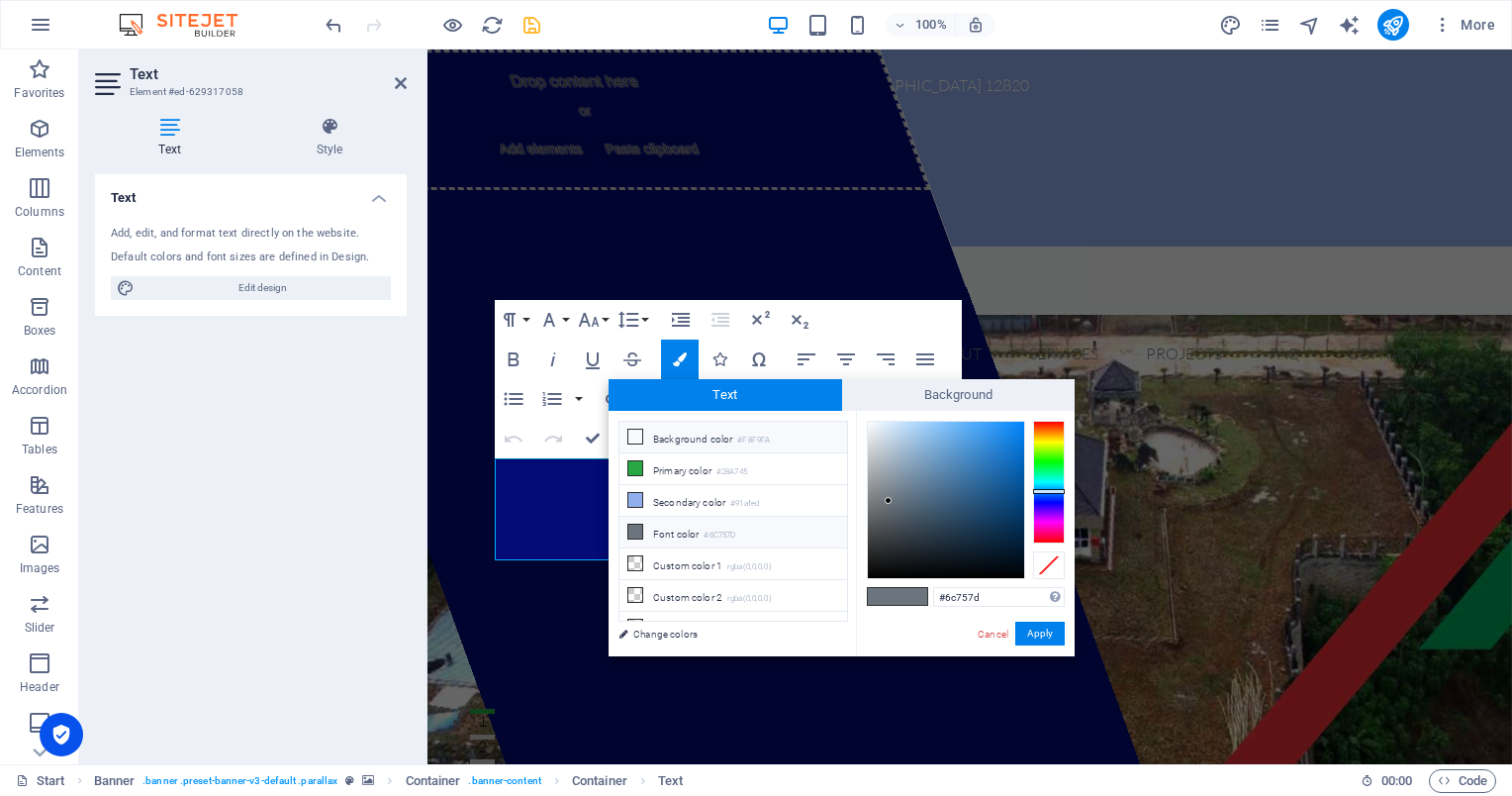 click on "Background color
#F8F9FA" at bounding box center (733, 438) 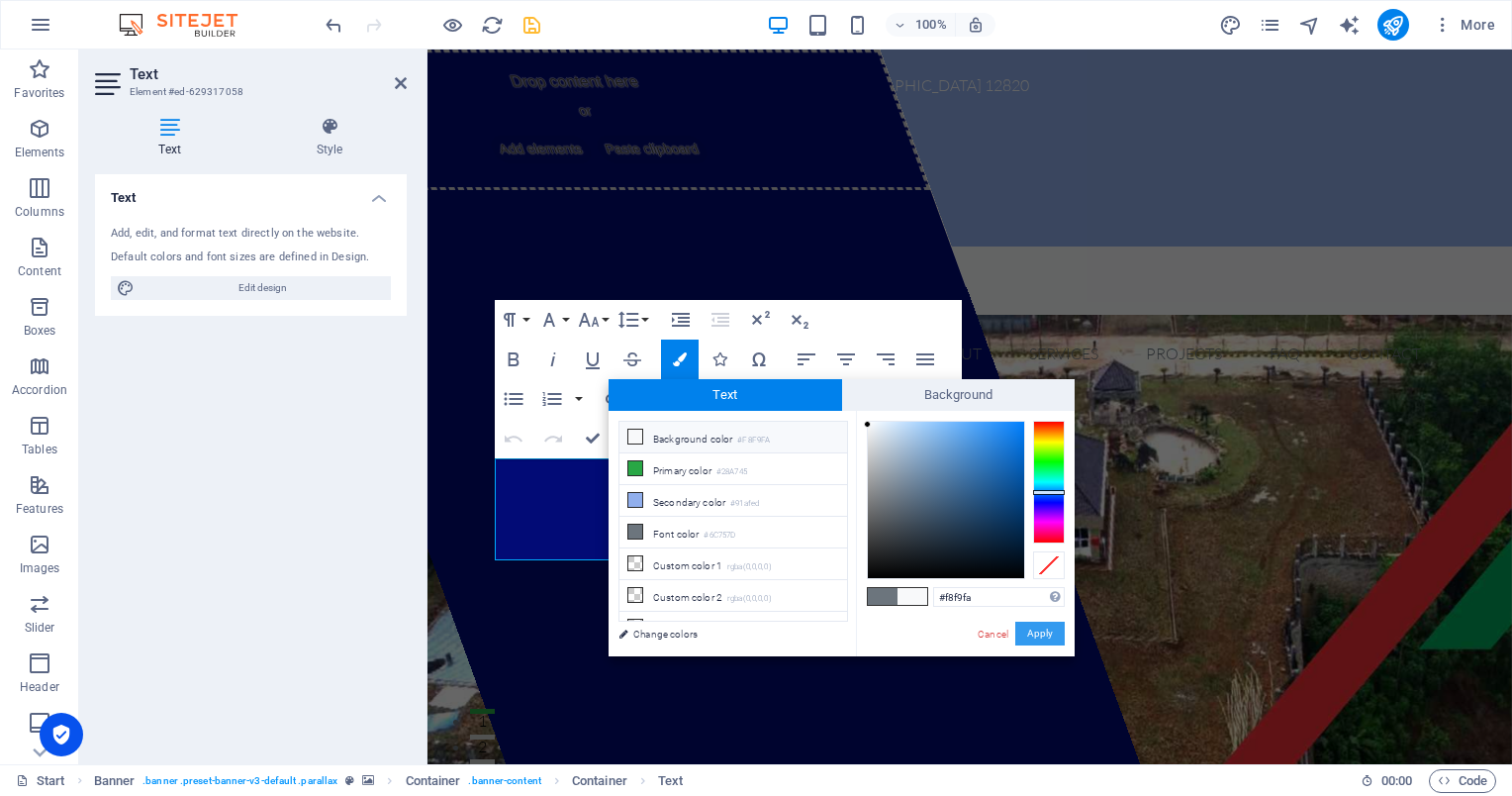 click on "Apply" at bounding box center (1040, 634) 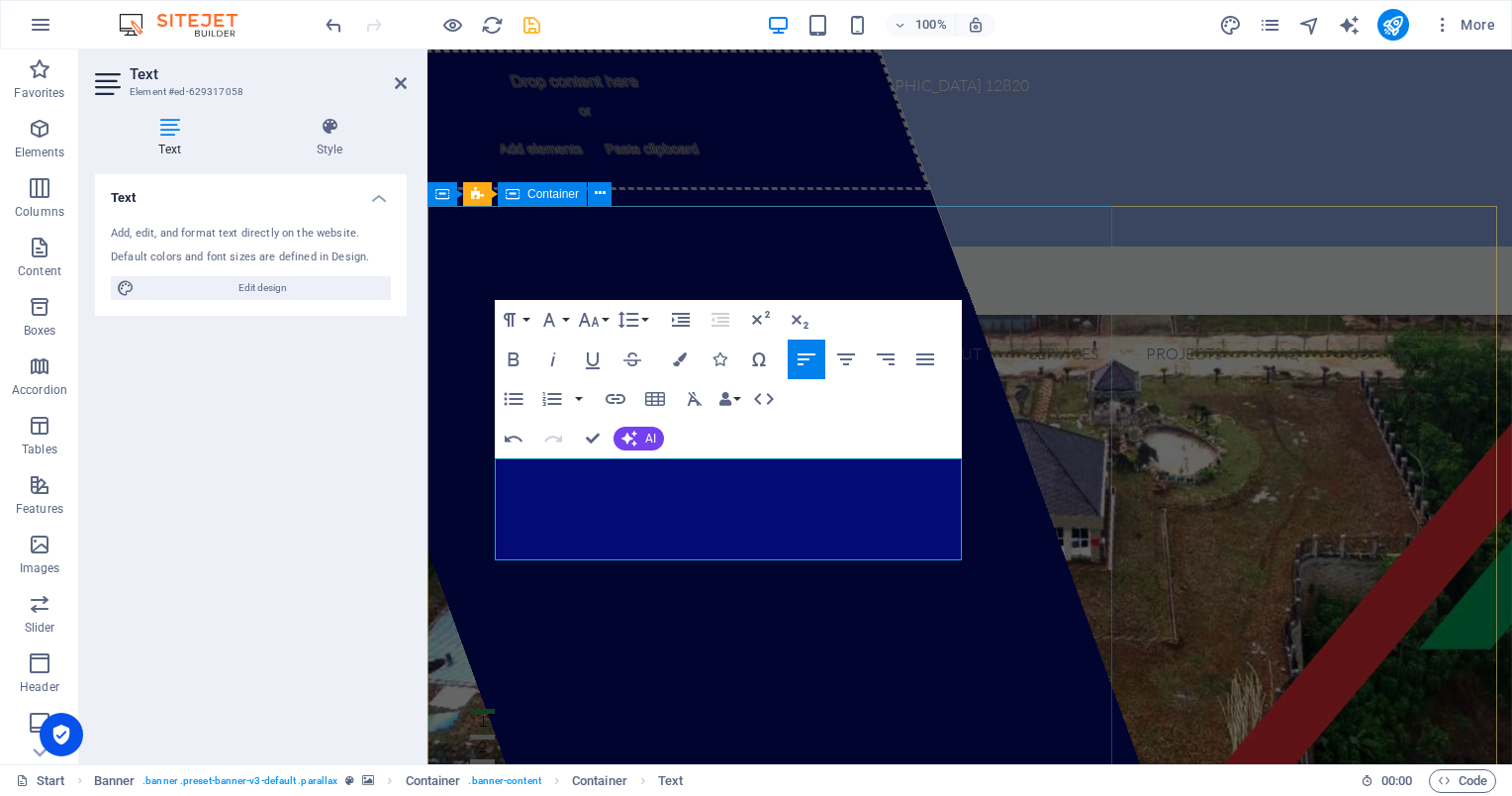 click on "Drop content here or  Add elements  Paste clipboard" at bounding box center (693, 407) 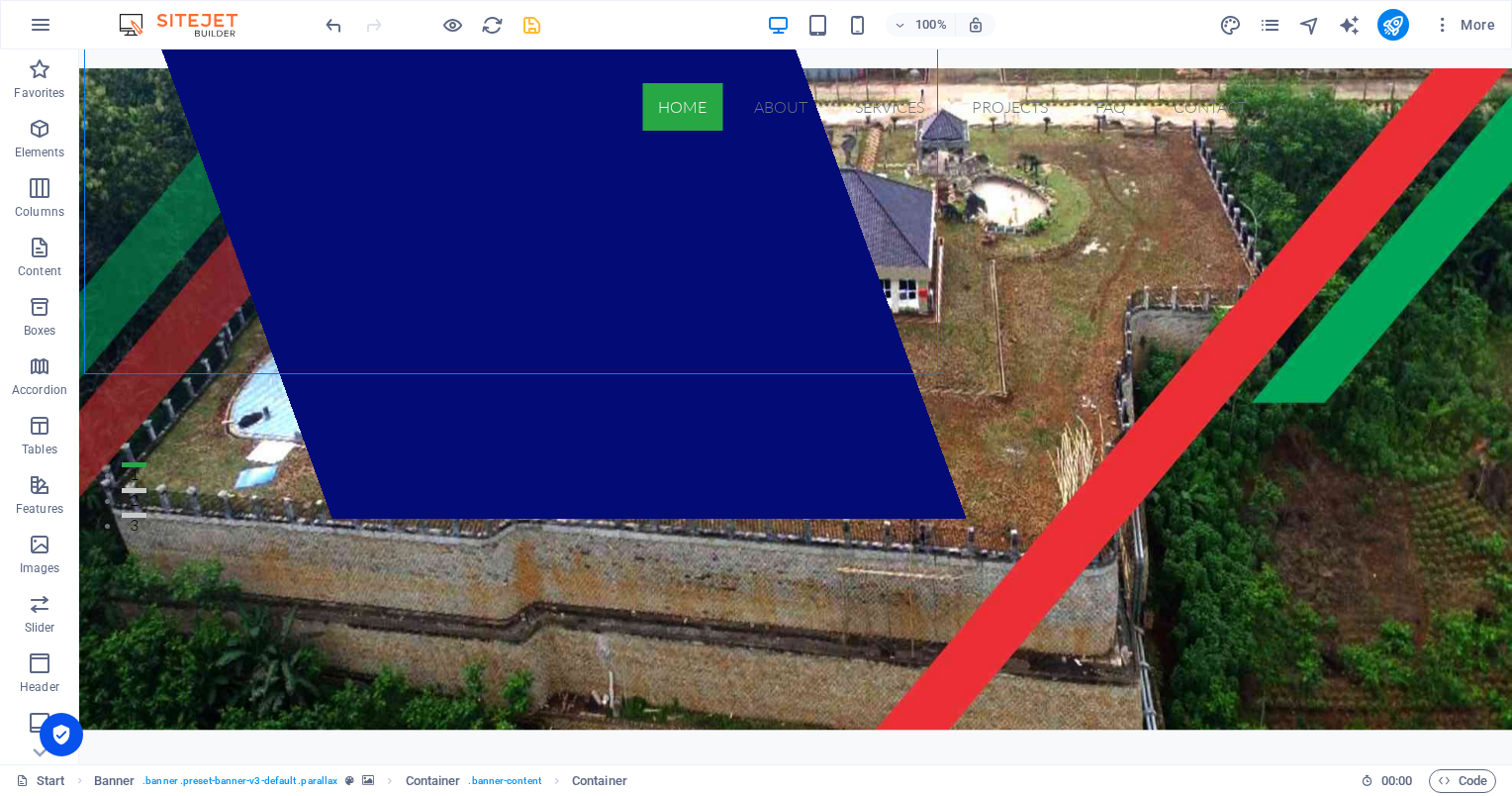scroll, scrollTop: 0, scrollLeft: 0, axis: both 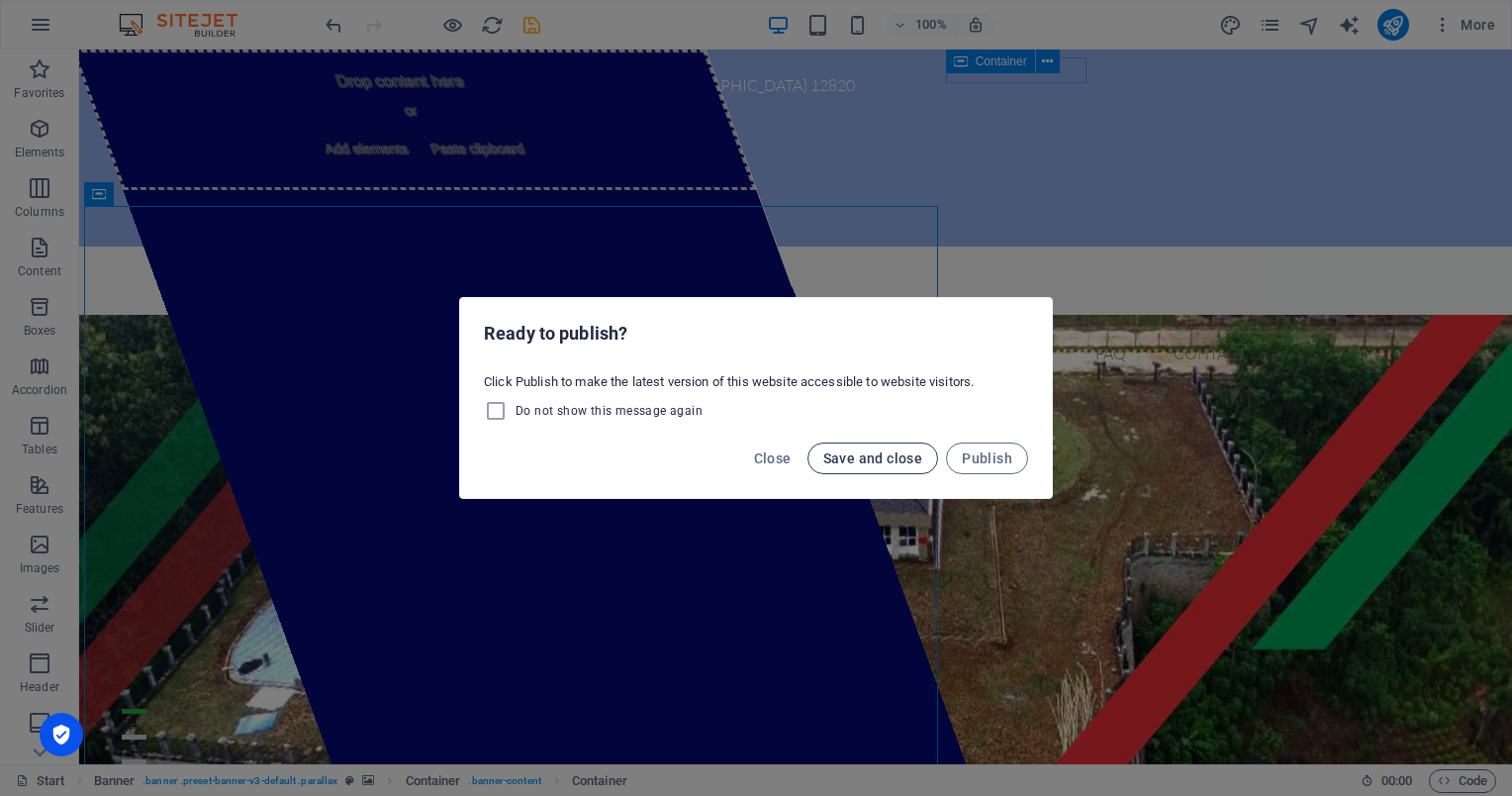 click on "Save and close" at bounding box center (873, 458) 